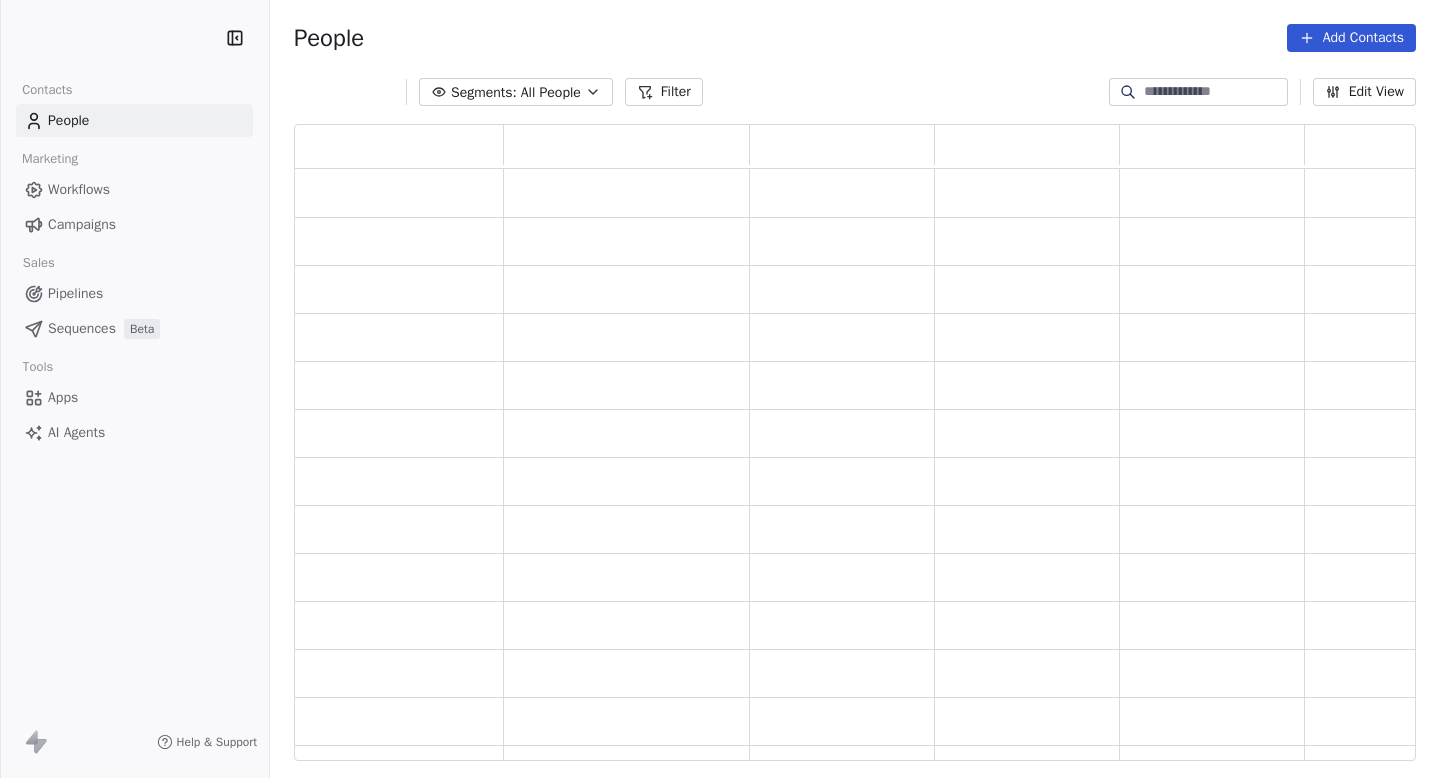 scroll, scrollTop: 0, scrollLeft: 0, axis: both 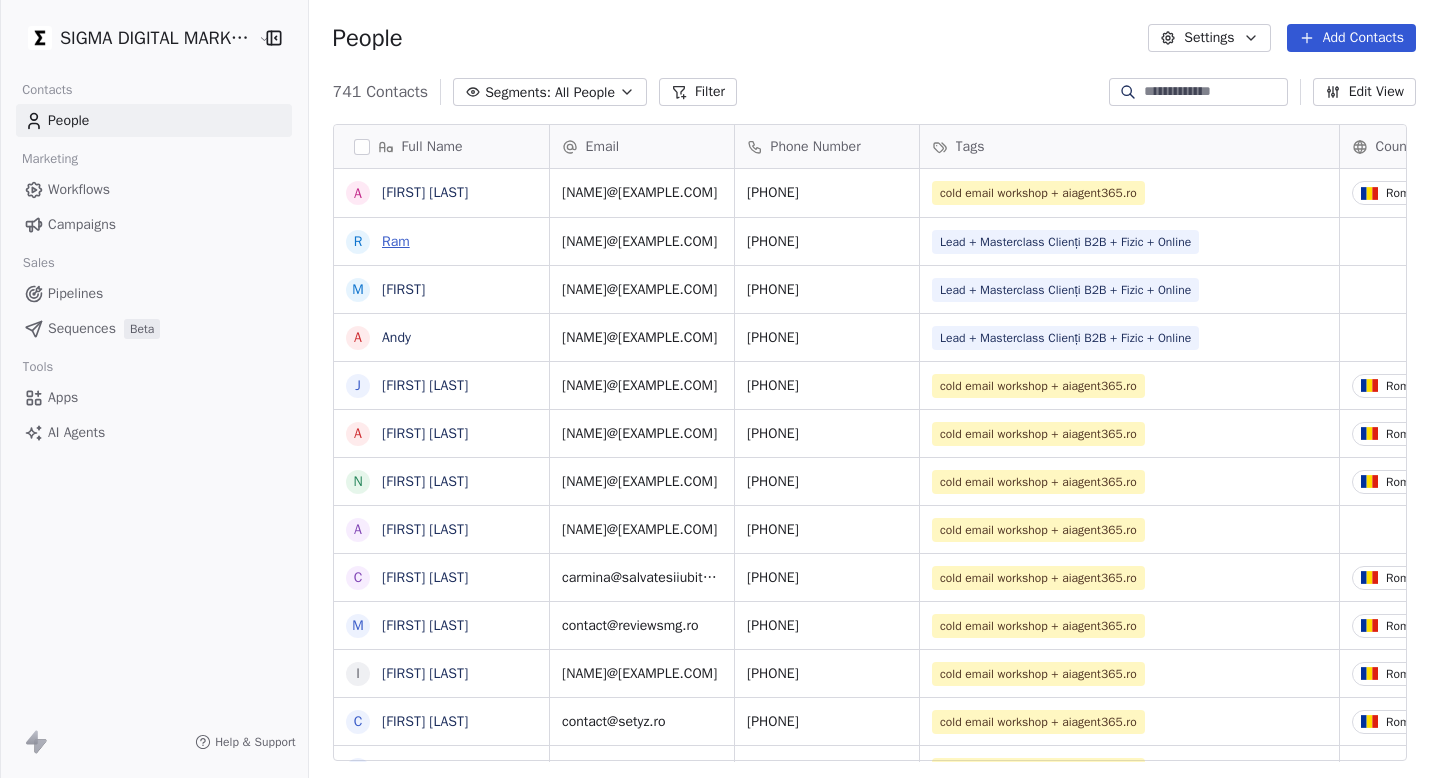 click on "Ram" at bounding box center [396, 241] 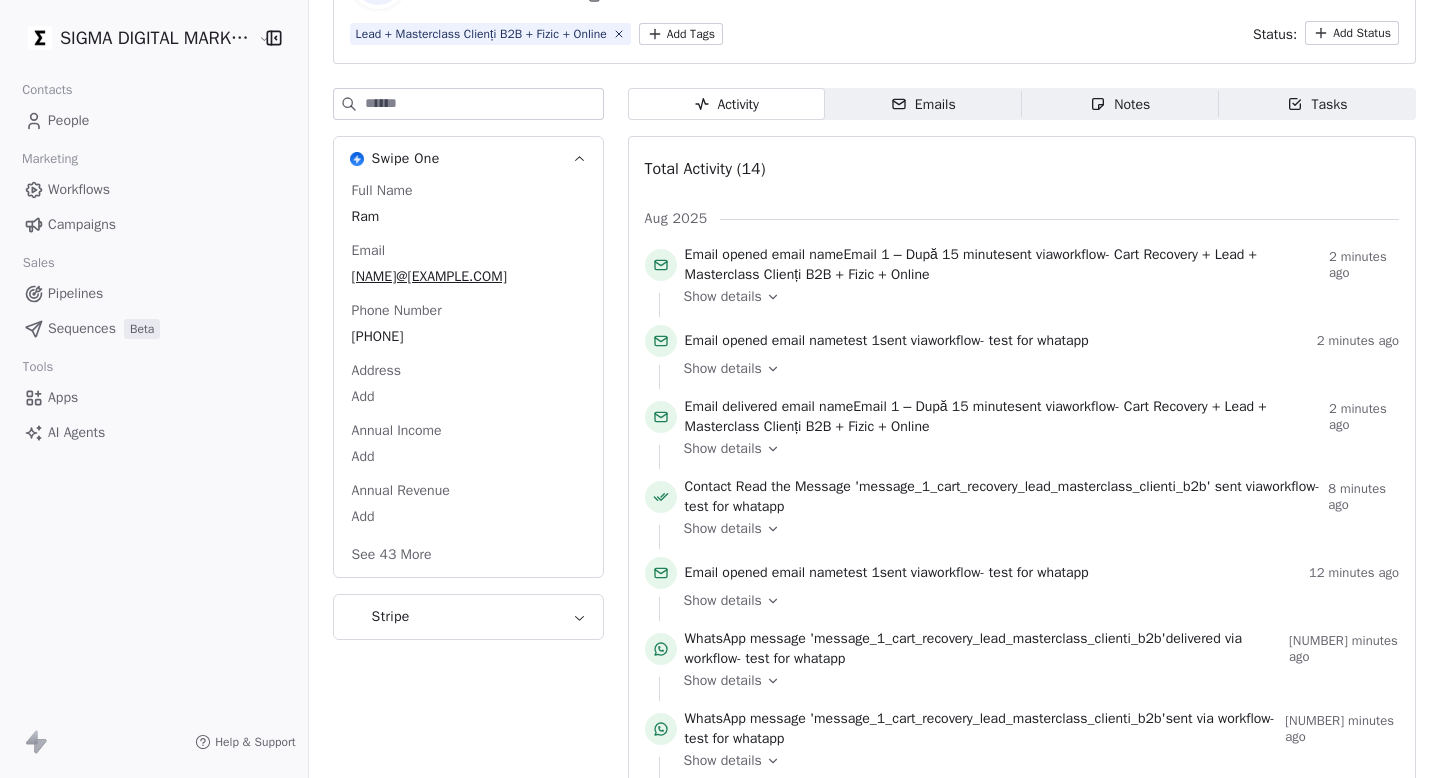 scroll, scrollTop: 162, scrollLeft: 0, axis: vertical 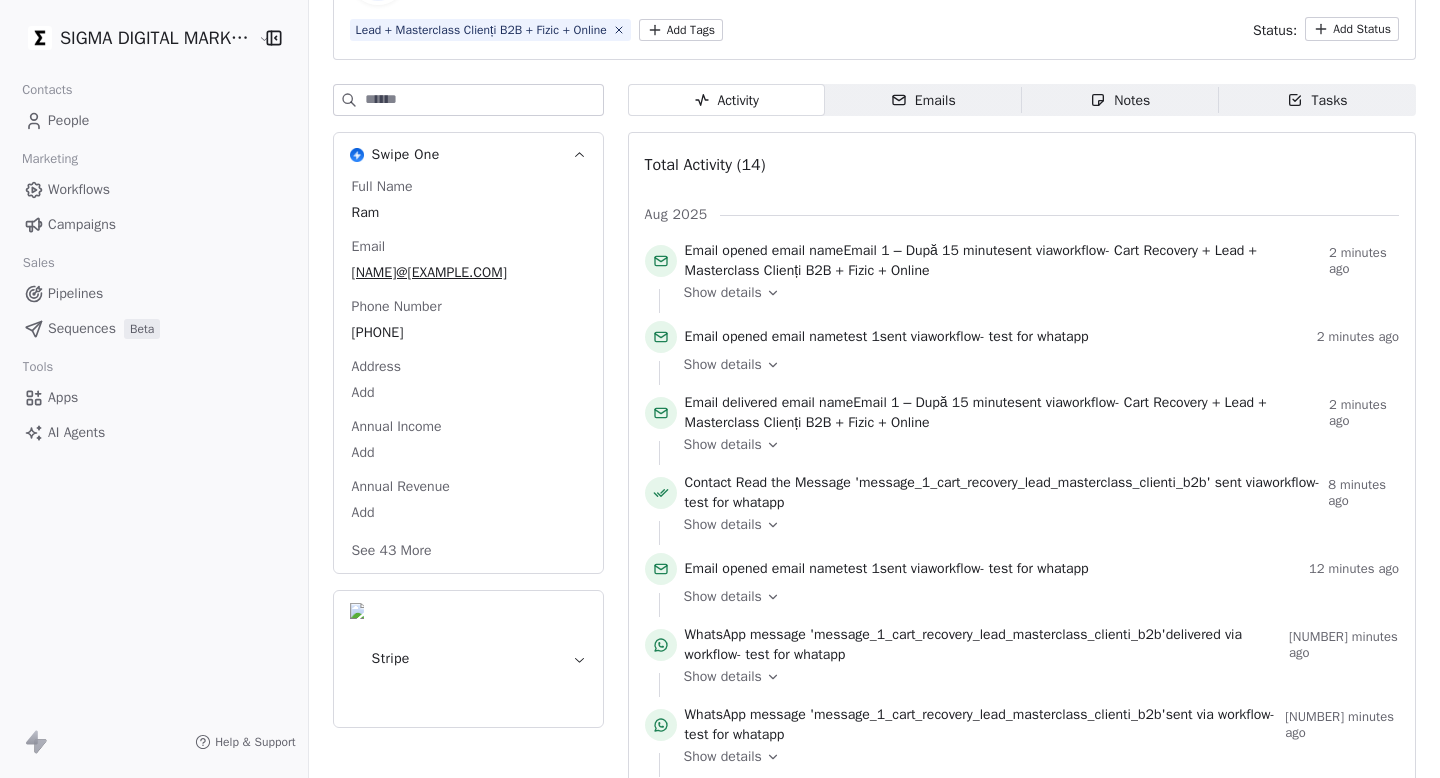 click on "Show details" at bounding box center [1034, 533] 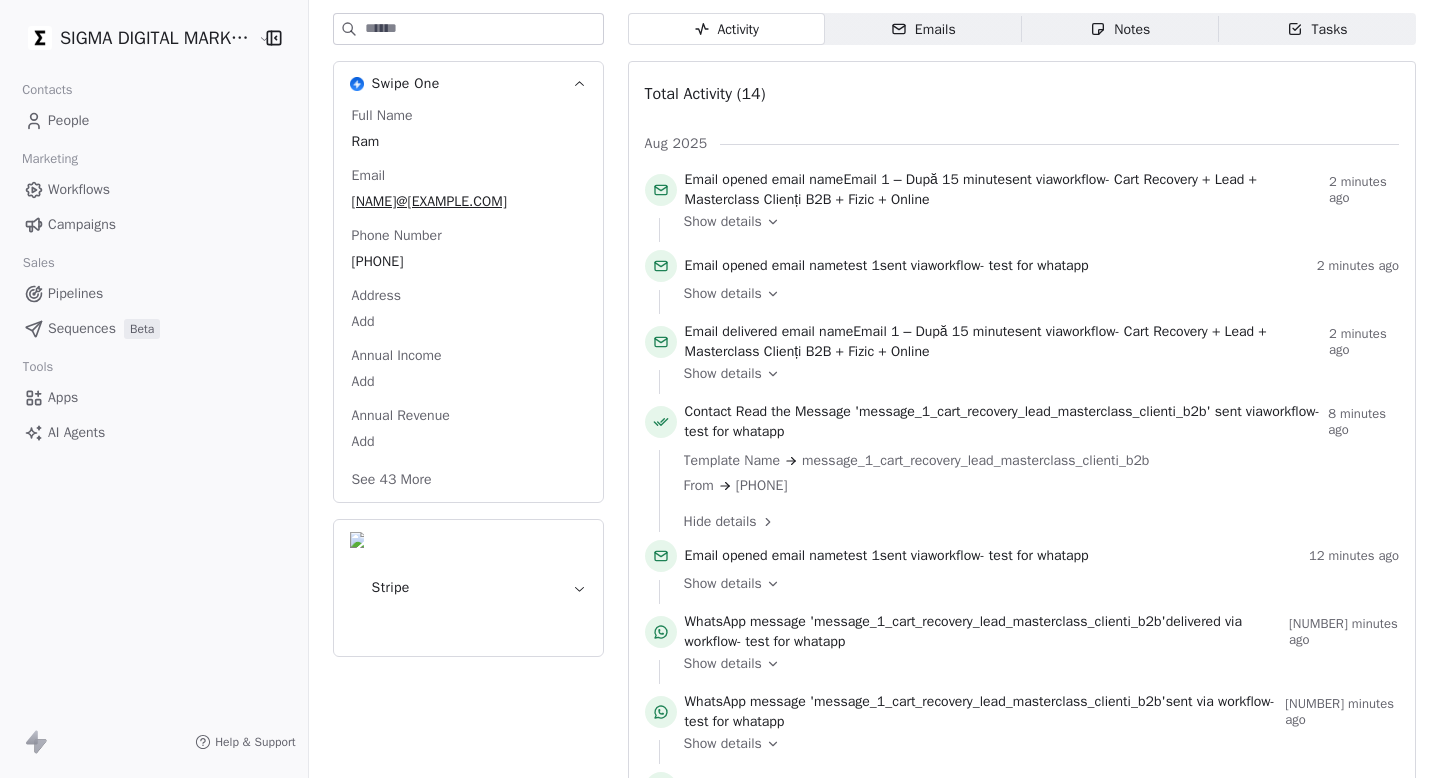 scroll, scrollTop: 243, scrollLeft: 0, axis: vertical 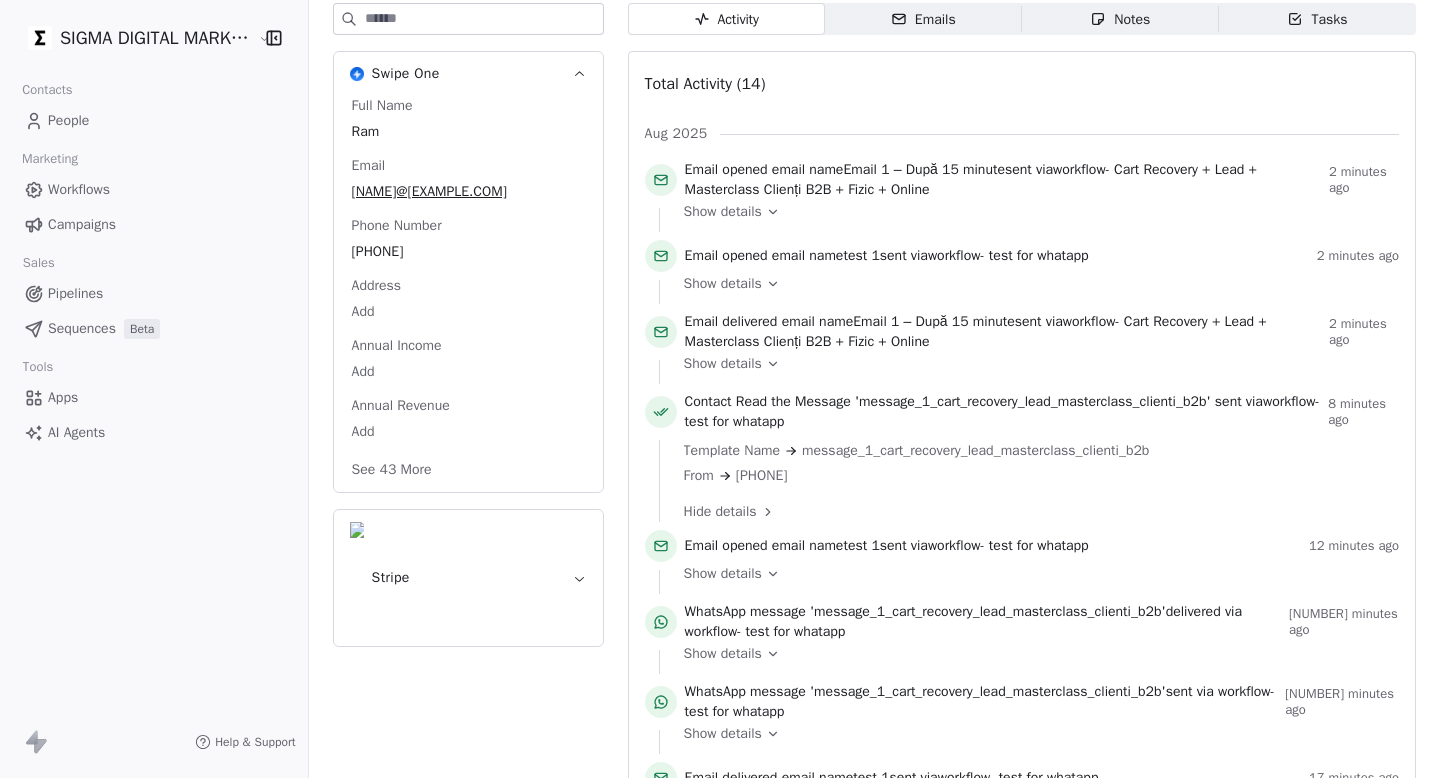 drag, startPoint x: 748, startPoint y: 477, endPoint x: 923, endPoint y: 477, distance: 175 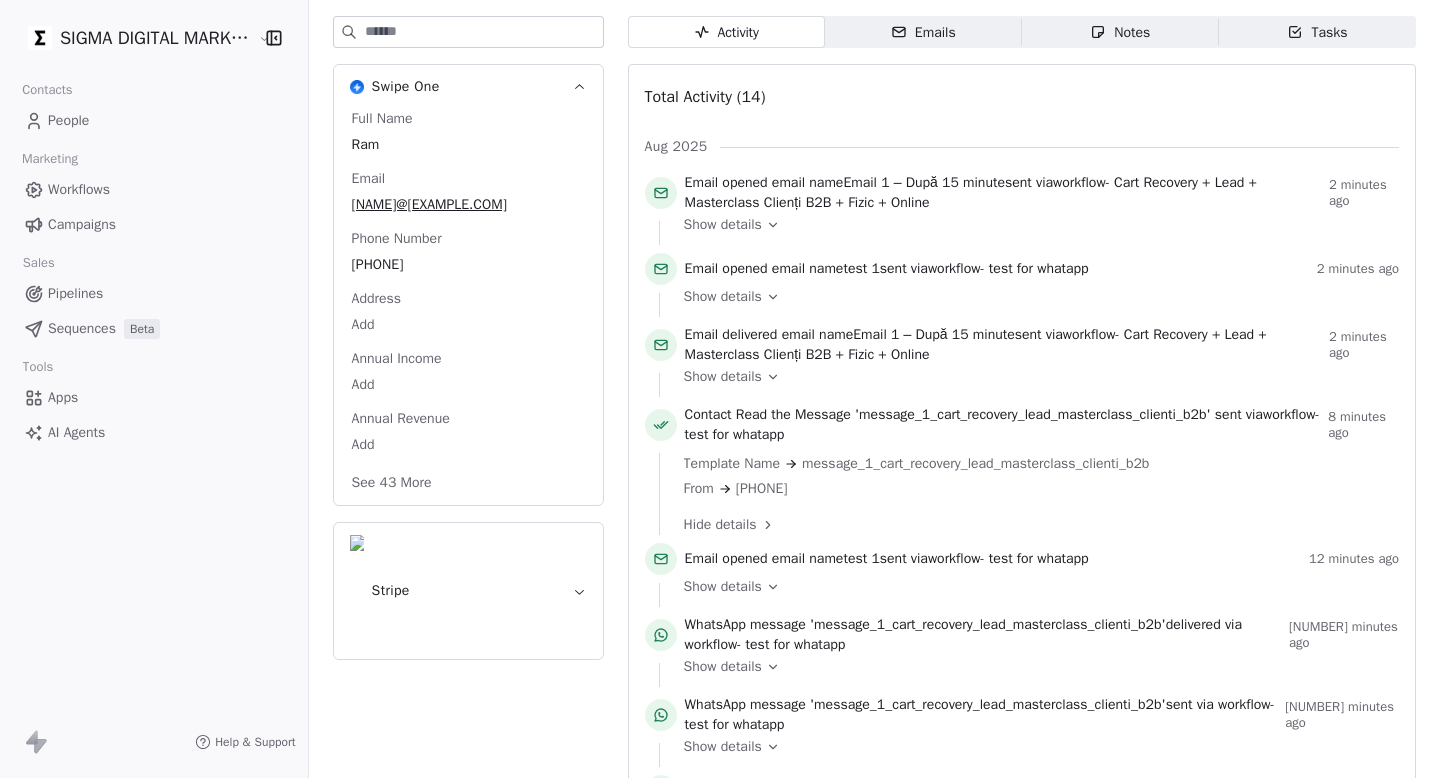 scroll, scrollTop: 0, scrollLeft: 0, axis: both 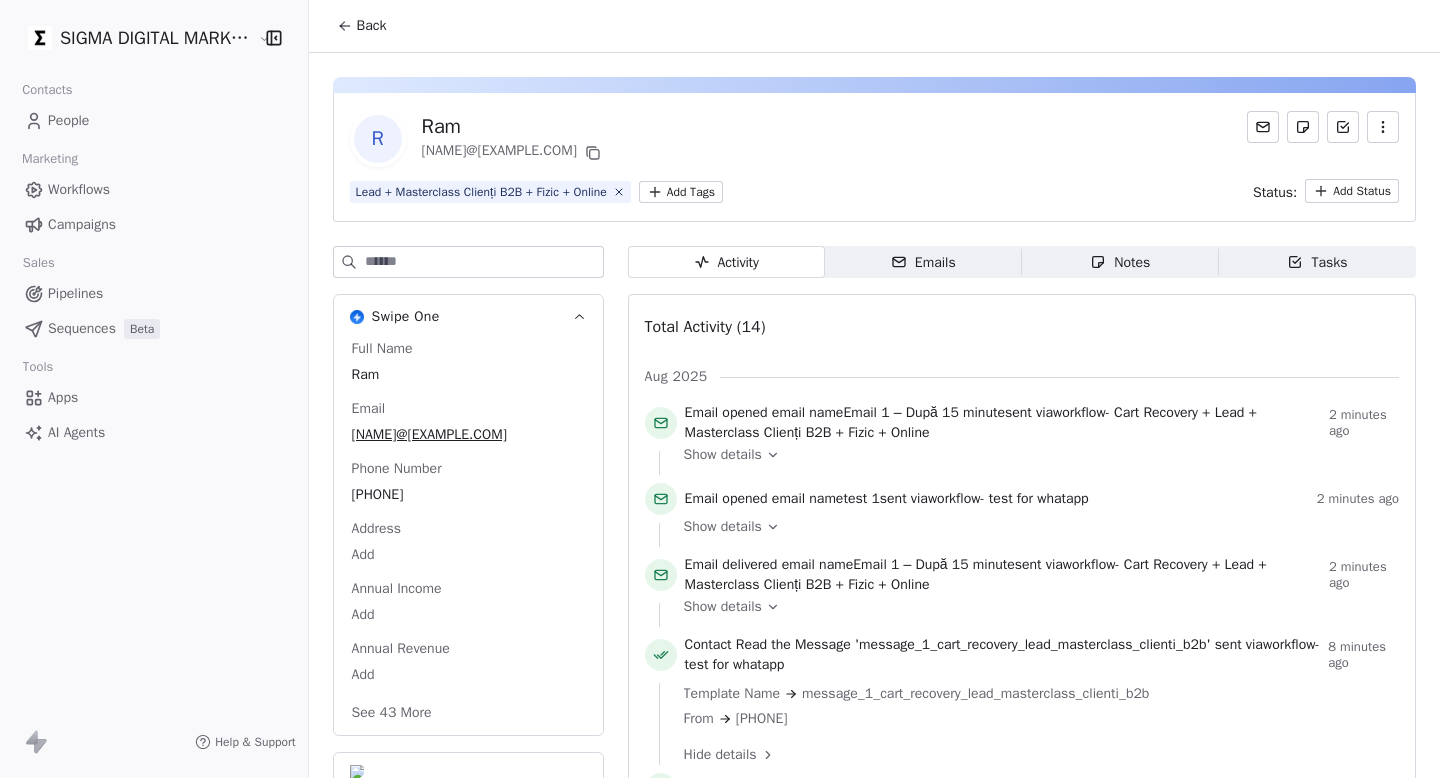 click on "People" at bounding box center (154, 120) 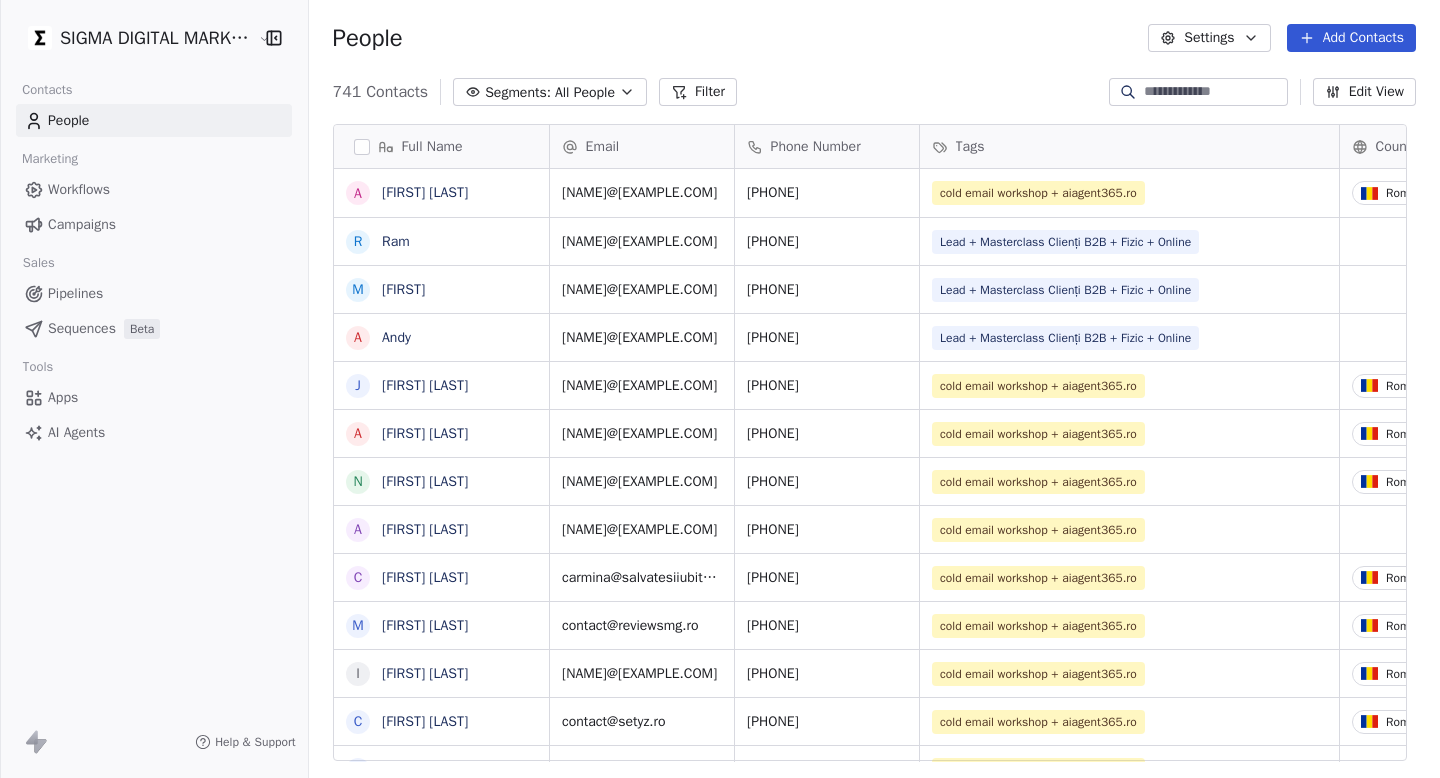 scroll, scrollTop: 1, scrollLeft: 1, axis: both 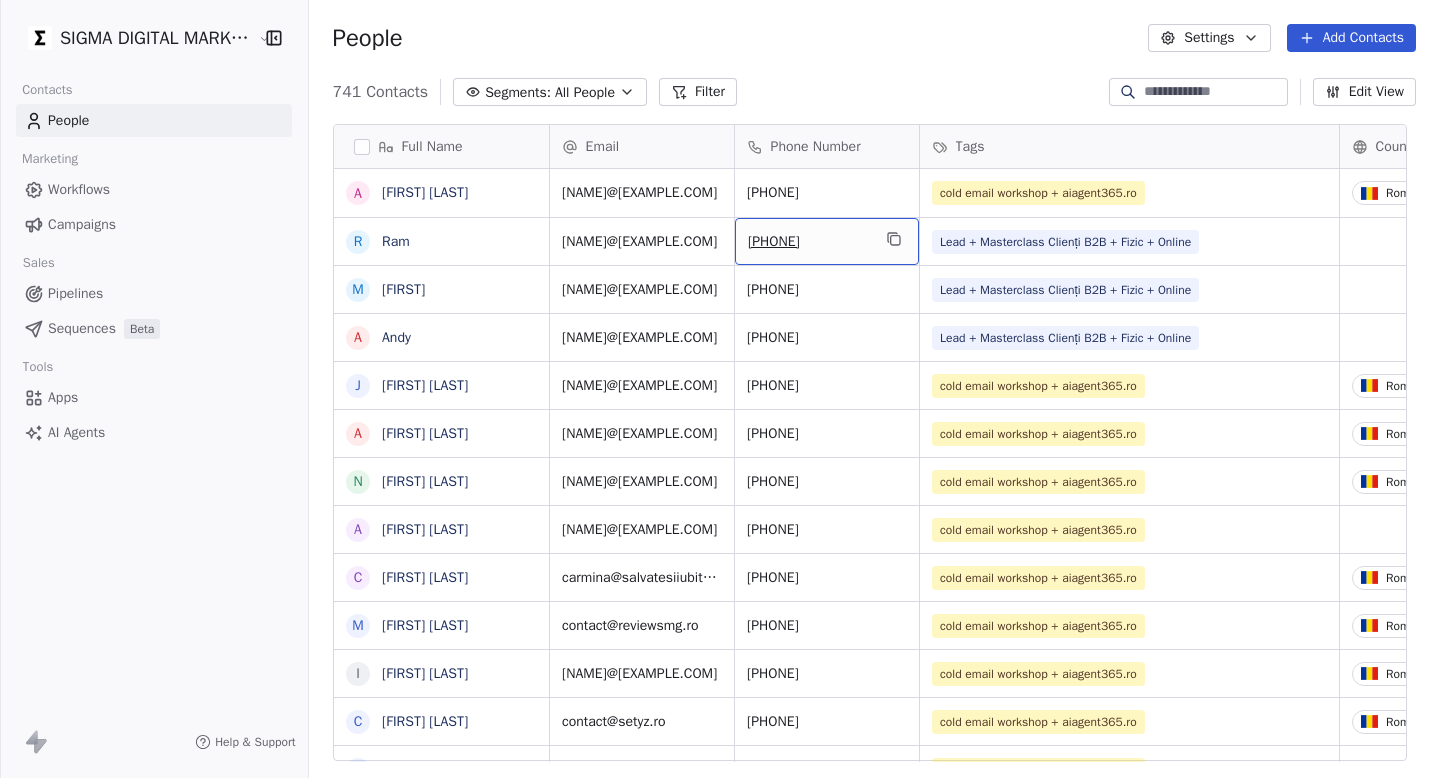 click on "741 Contacts Segments: All People Filter  Edit View" at bounding box center [874, 92] 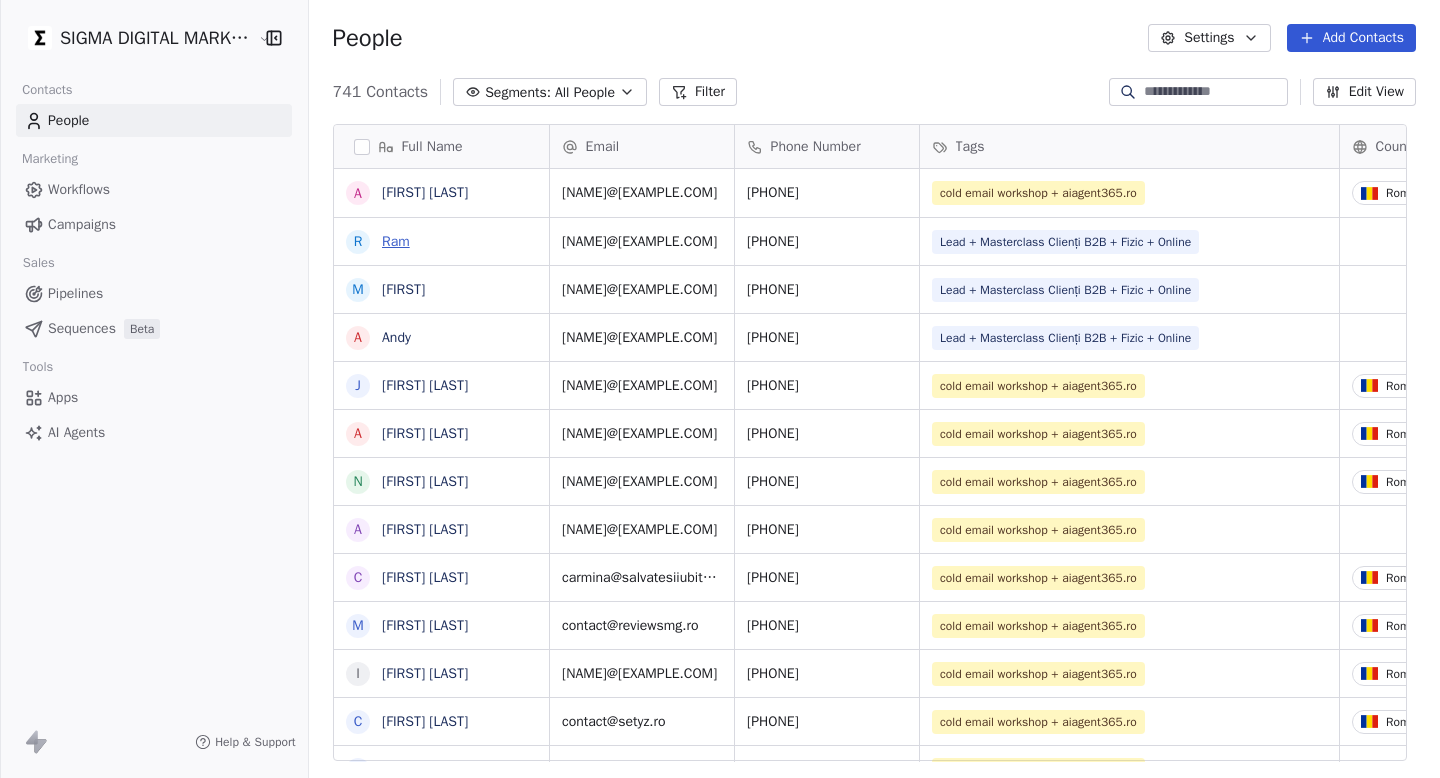 click on "Ram" at bounding box center (396, 241) 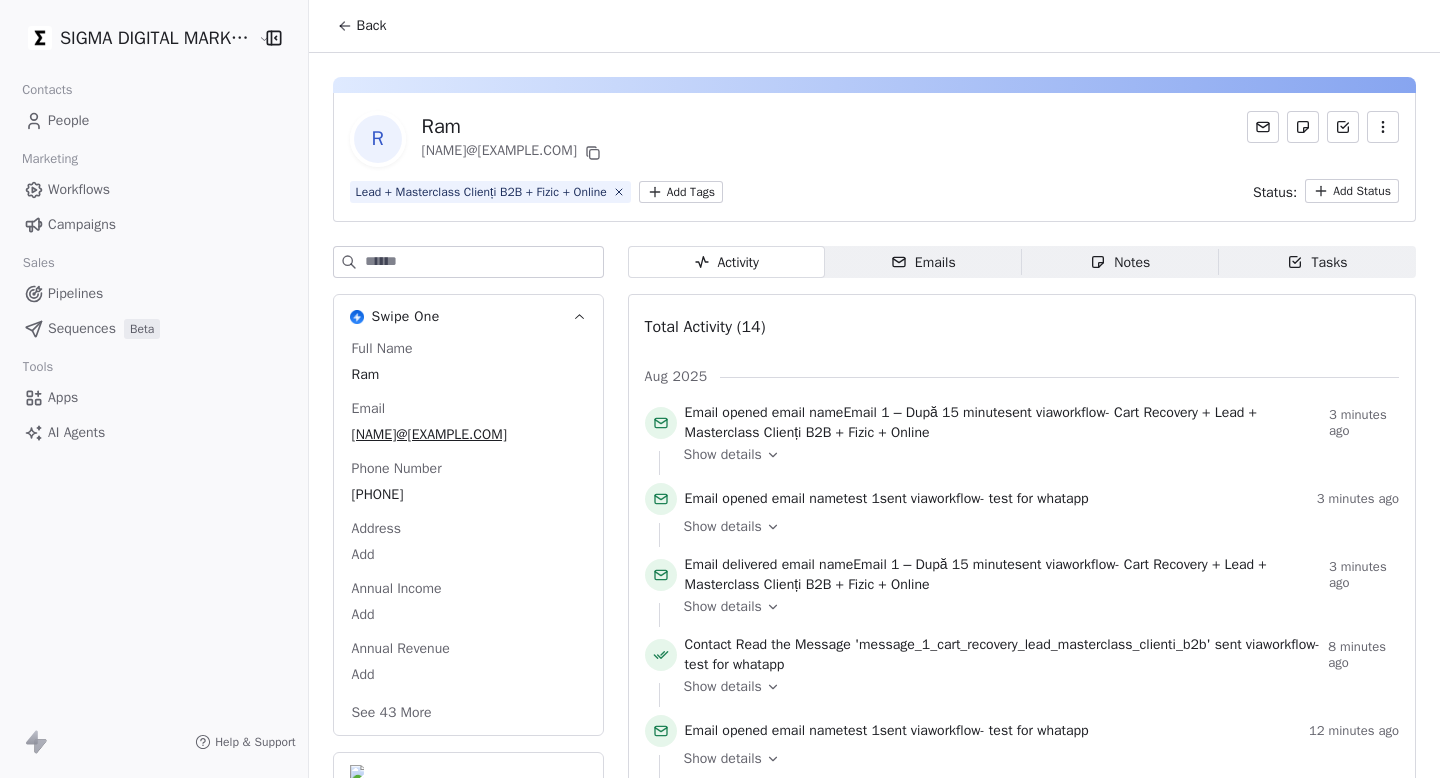 click 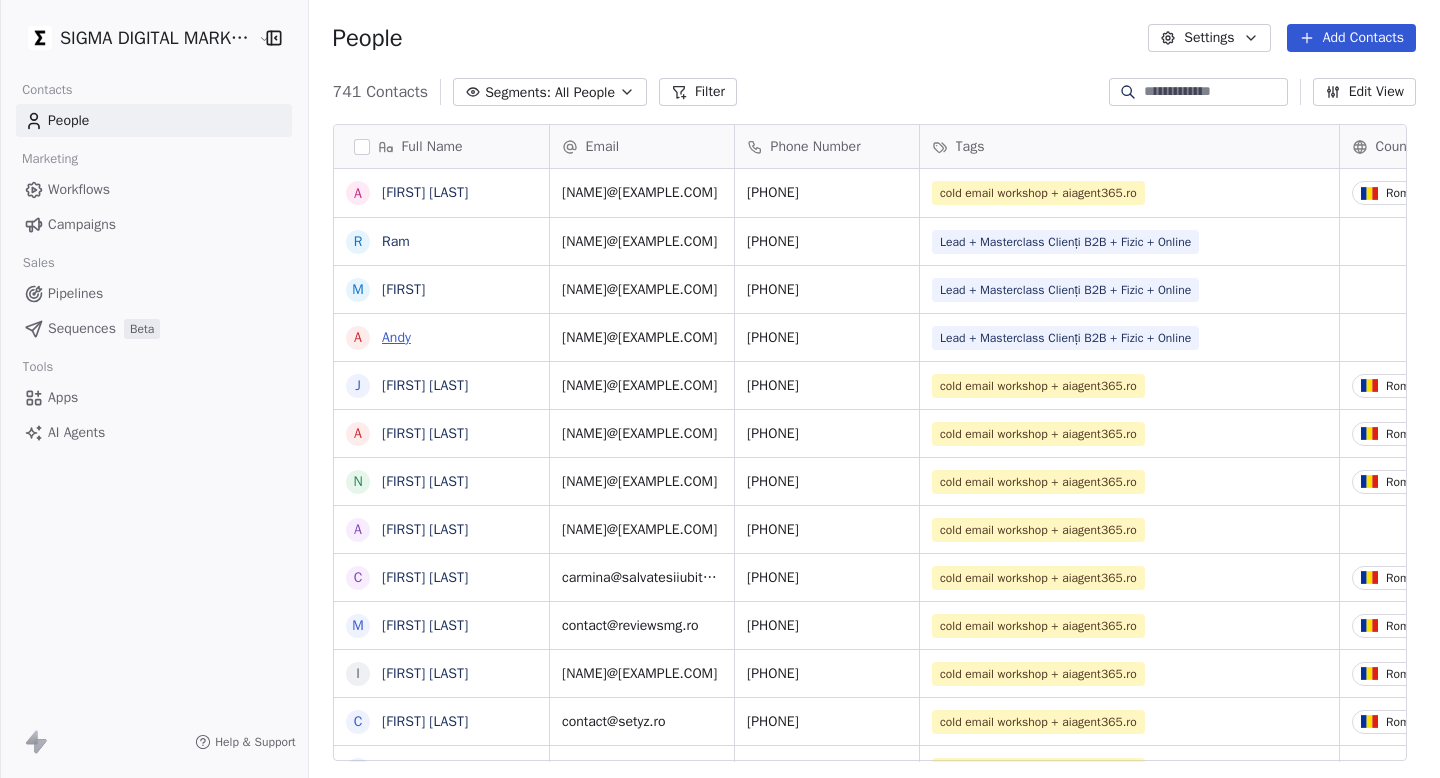click on "Andy" at bounding box center (396, 337) 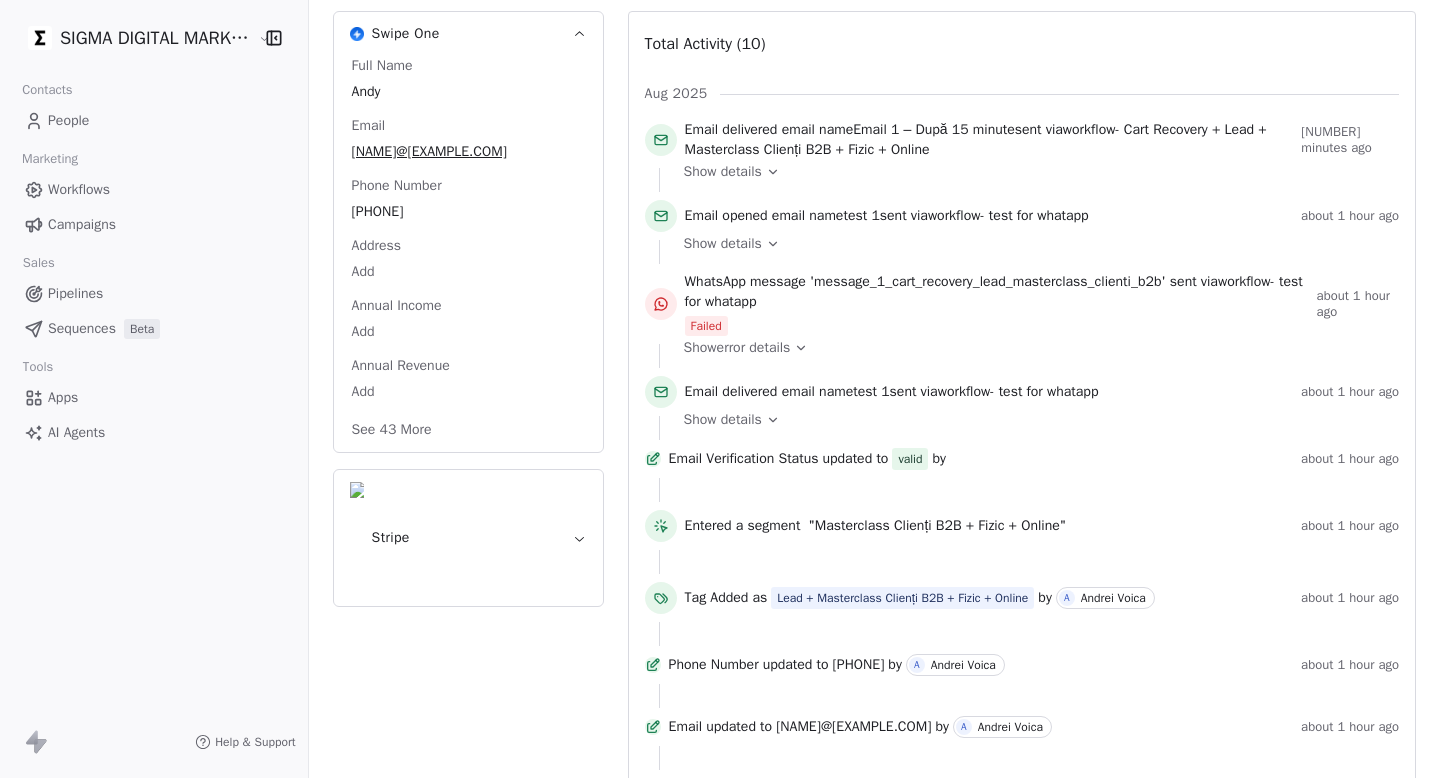 click on "Show  error details" at bounding box center (737, 348) 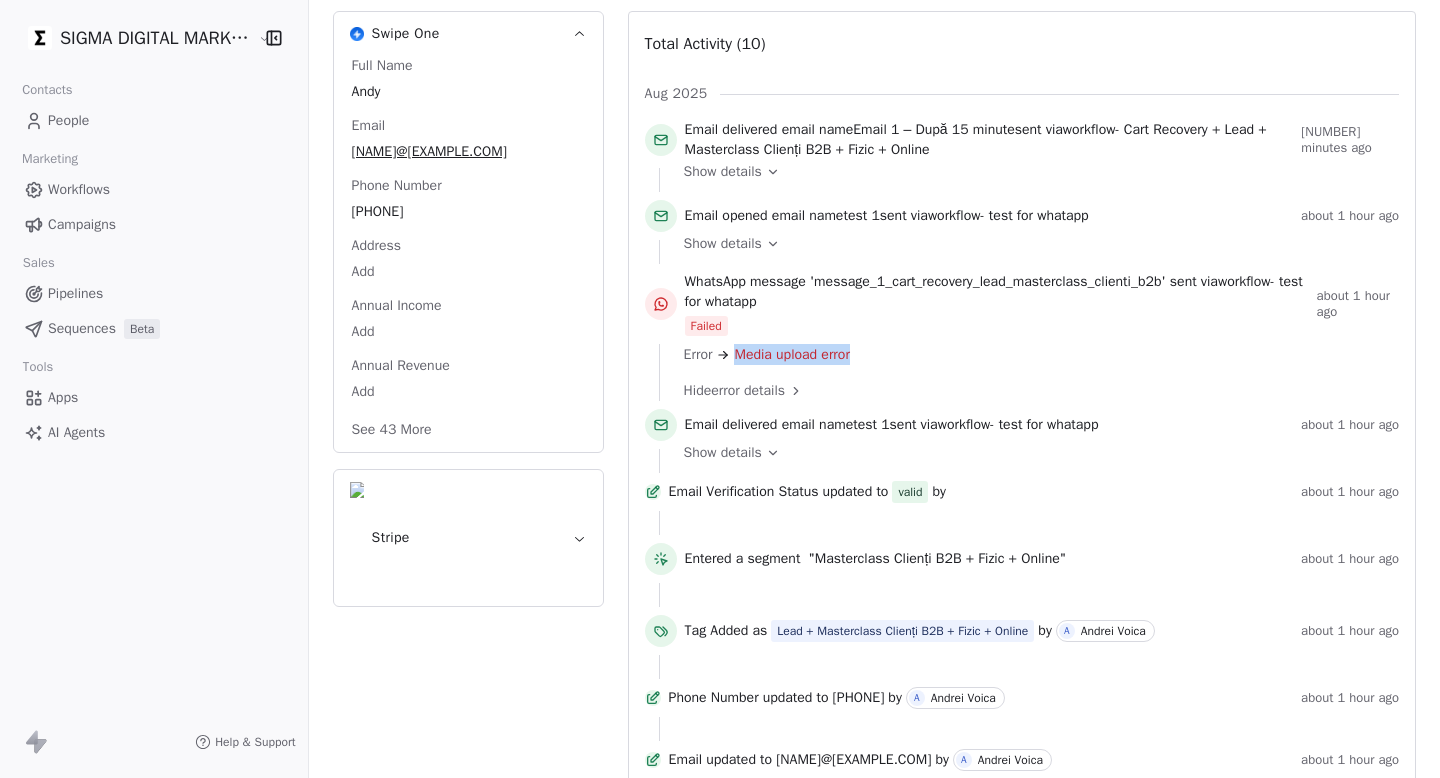 drag, startPoint x: 750, startPoint y: 352, endPoint x: 891, endPoint y: 353, distance: 141.00354 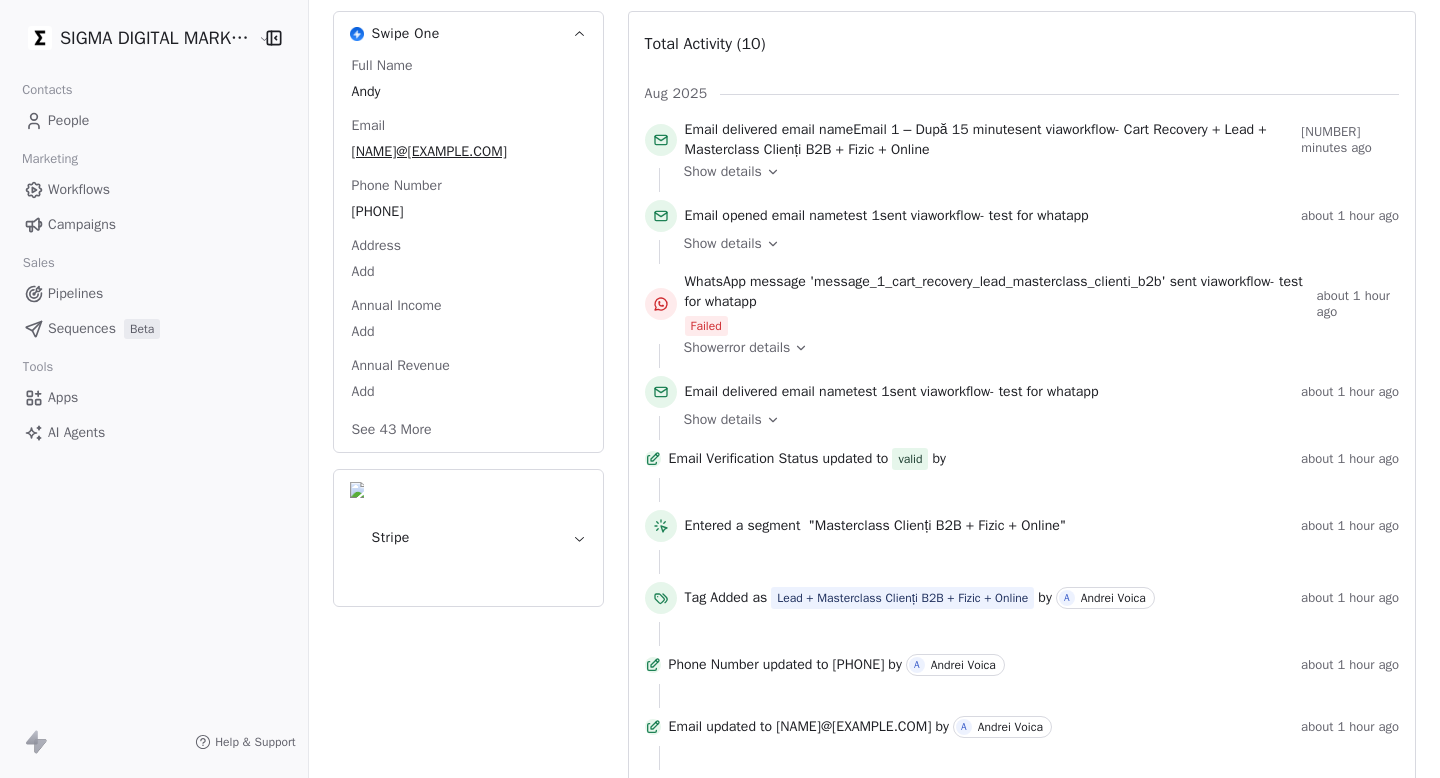scroll, scrollTop: 0, scrollLeft: 0, axis: both 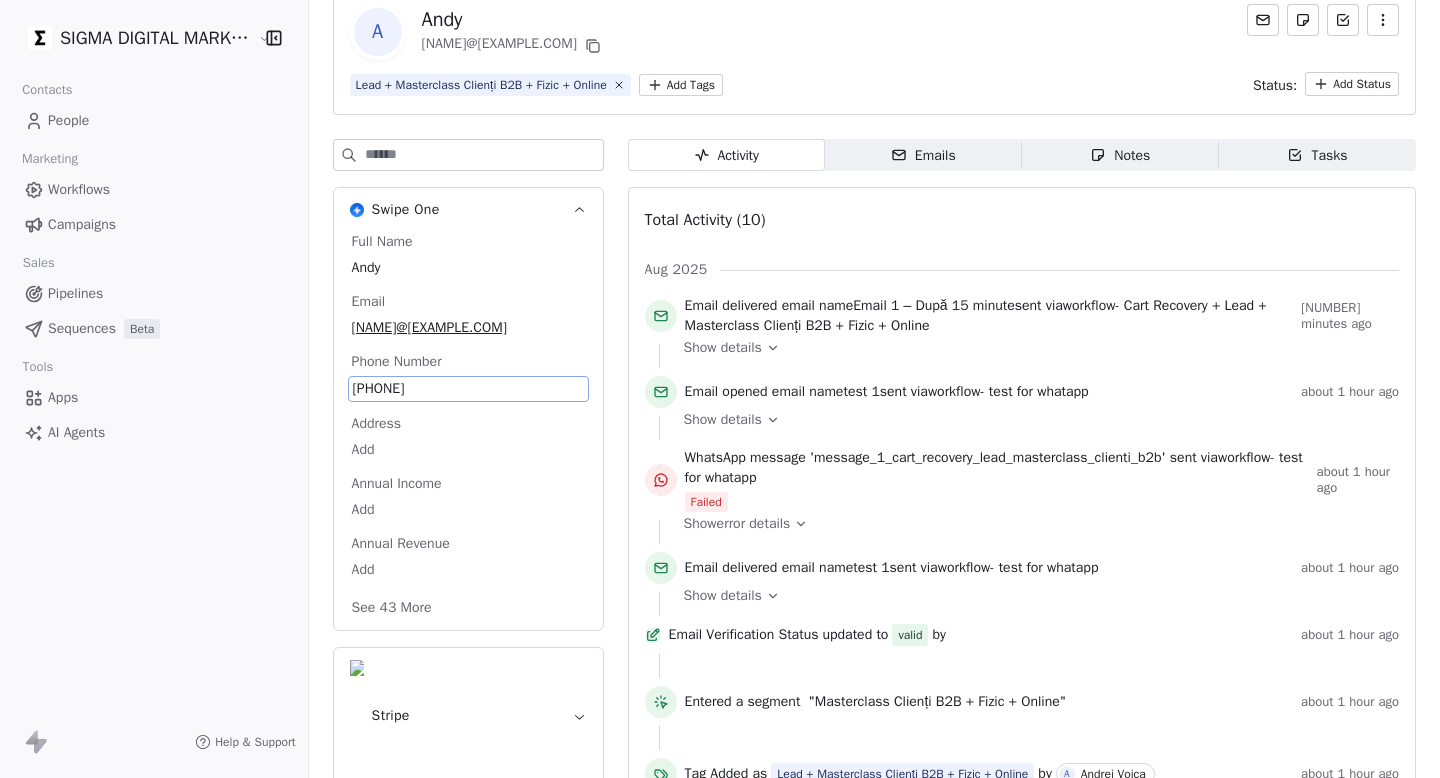 drag, startPoint x: 479, startPoint y: 491, endPoint x: 377, endPoint y: 392, distance: 142.14429 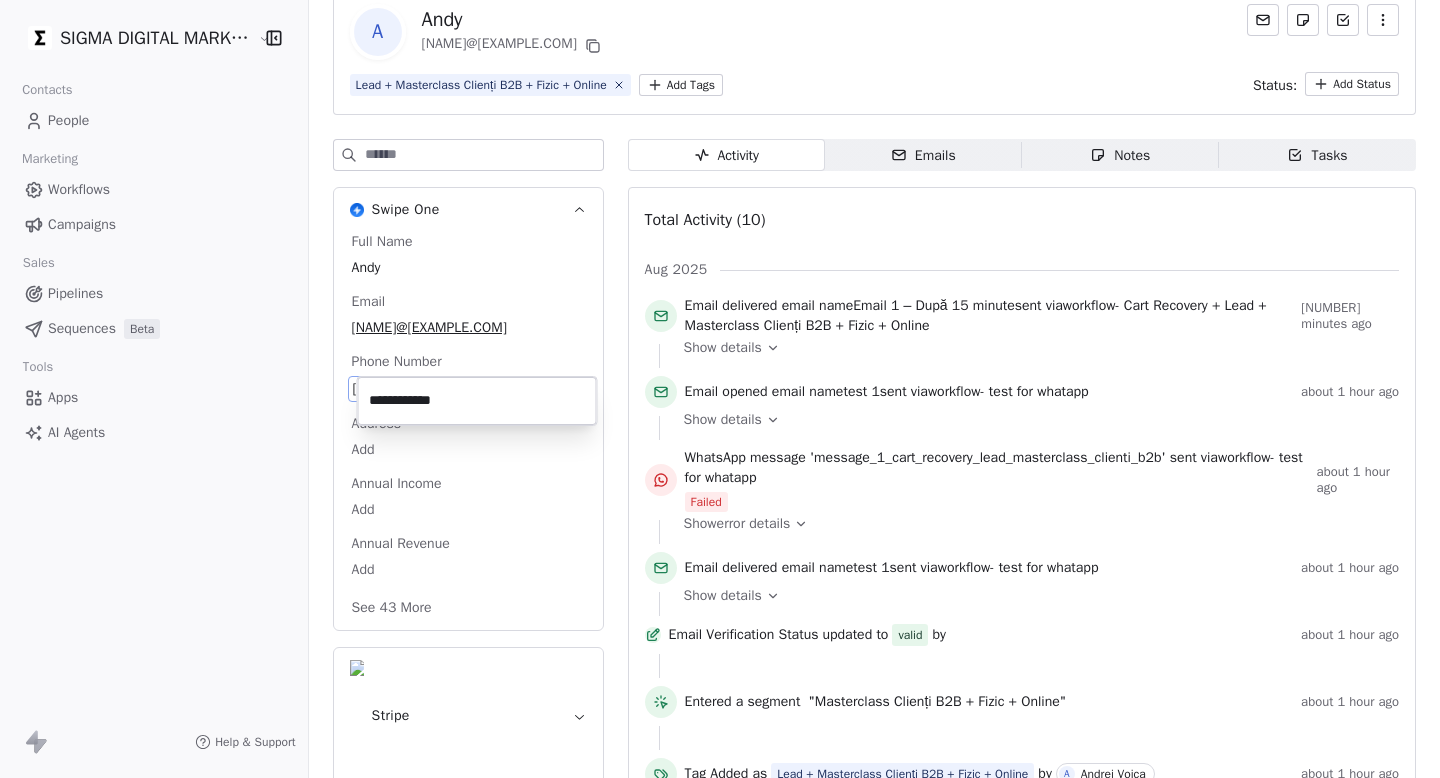 click on "**********" at bounding box center (477, 401) 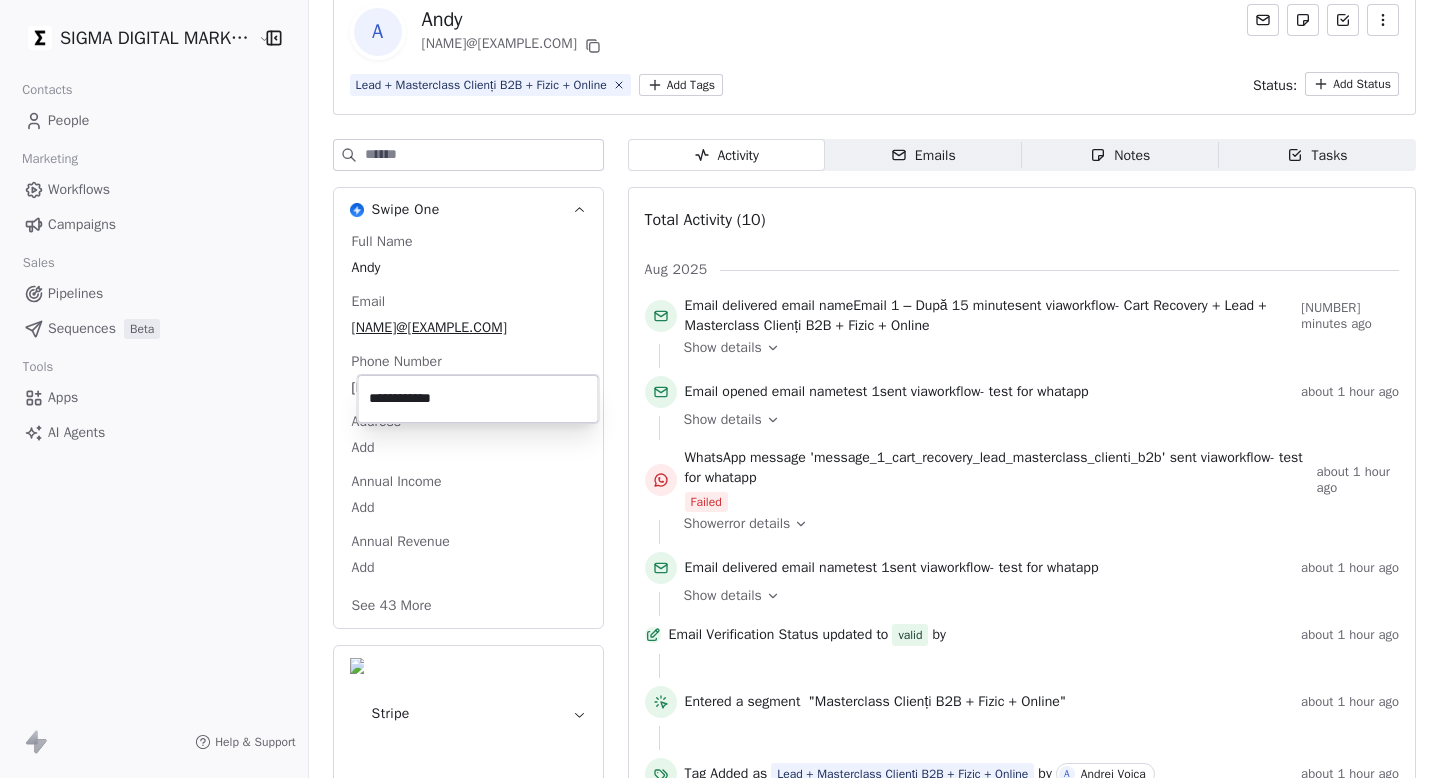 click on "A [FIRST] [FIRST]@[EXAMPLE.COM] Lead + Masterclass Clienți B2B + Fizic + Online Add Tags Status: Add Status Swipe One Full Name [FIRST] Email [FIRST]@[EXAMPLE.COM] Phone Number [PHONE] Address Add Annual Income Add Annual Revenue Add See 43 More Stripe Activity Activity Emails Emails Notes Notes Tasks Tasks Total Activity (10) [MONTH] [YEAR] Email delivered email name Email 1 – După 15 minute sent via workflow - Cart Recovery + Lead + Masterclass Clienți B2B + Fizic + Online [NUMBER] minutes ago Show details Email opened email name test 1 sent via workflow - test for whatapp [NUMBER] hours ago Show details WhatsApp message ' message_1_cart_recovery_lead_masterclass_clienti_b2b ' sent via workflow - test for whatapp Failed [NUMBER] hours ago Show error details Email delivered email name test 1 sent via workflow - test for whatapp" at bounding box center [720, 389] 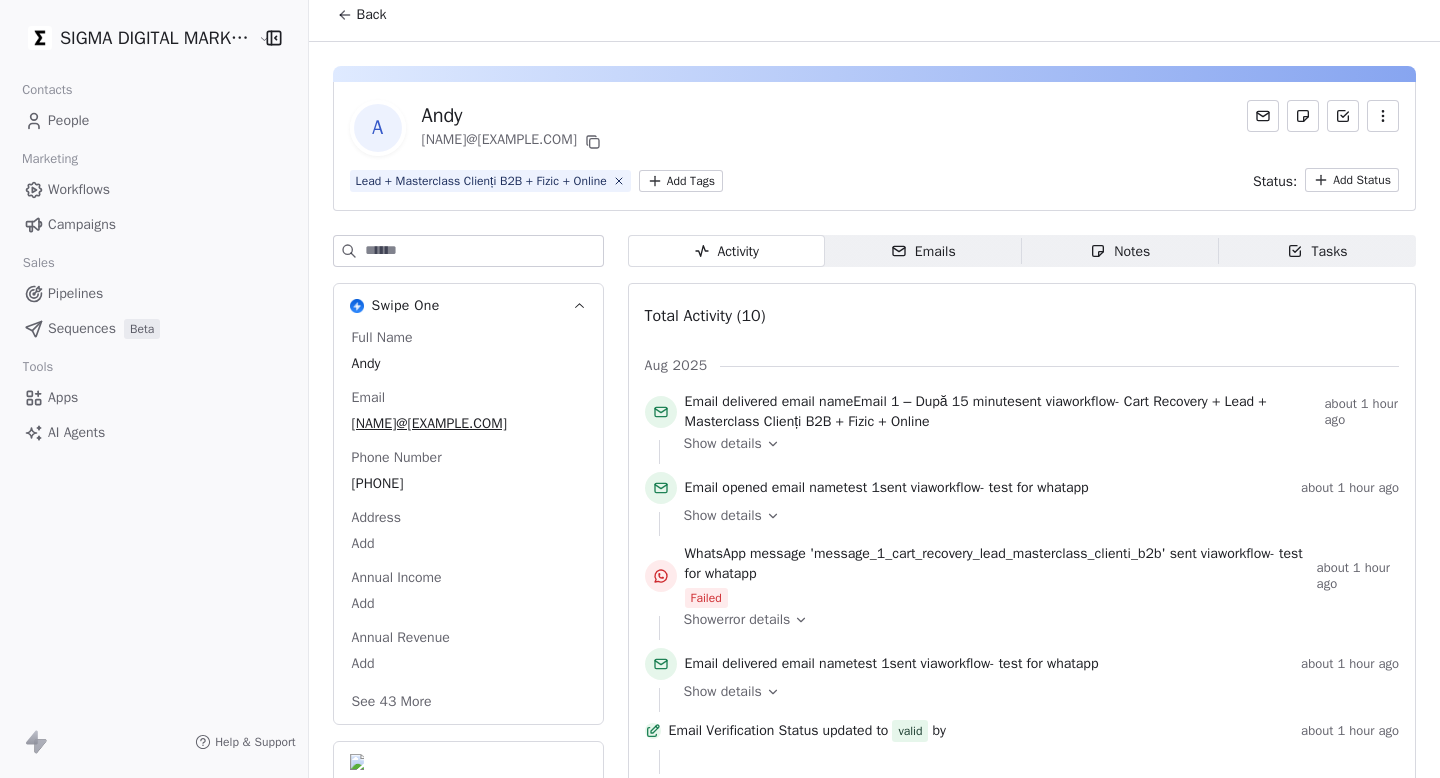 scroll, scrollTop: 0, scrollLeft: 0, axis: both 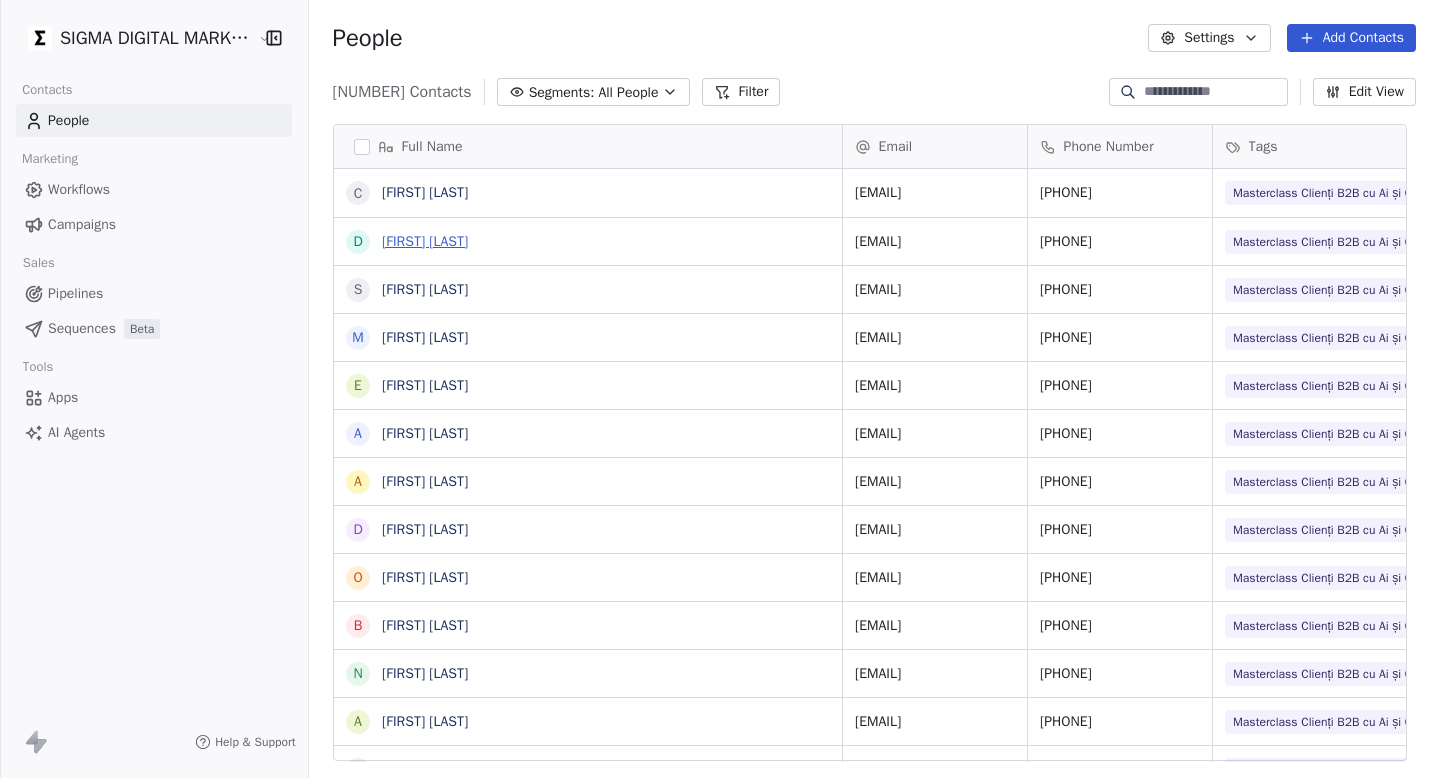 click on "Diana Sachirciuc" at bounding box center [425, 241] 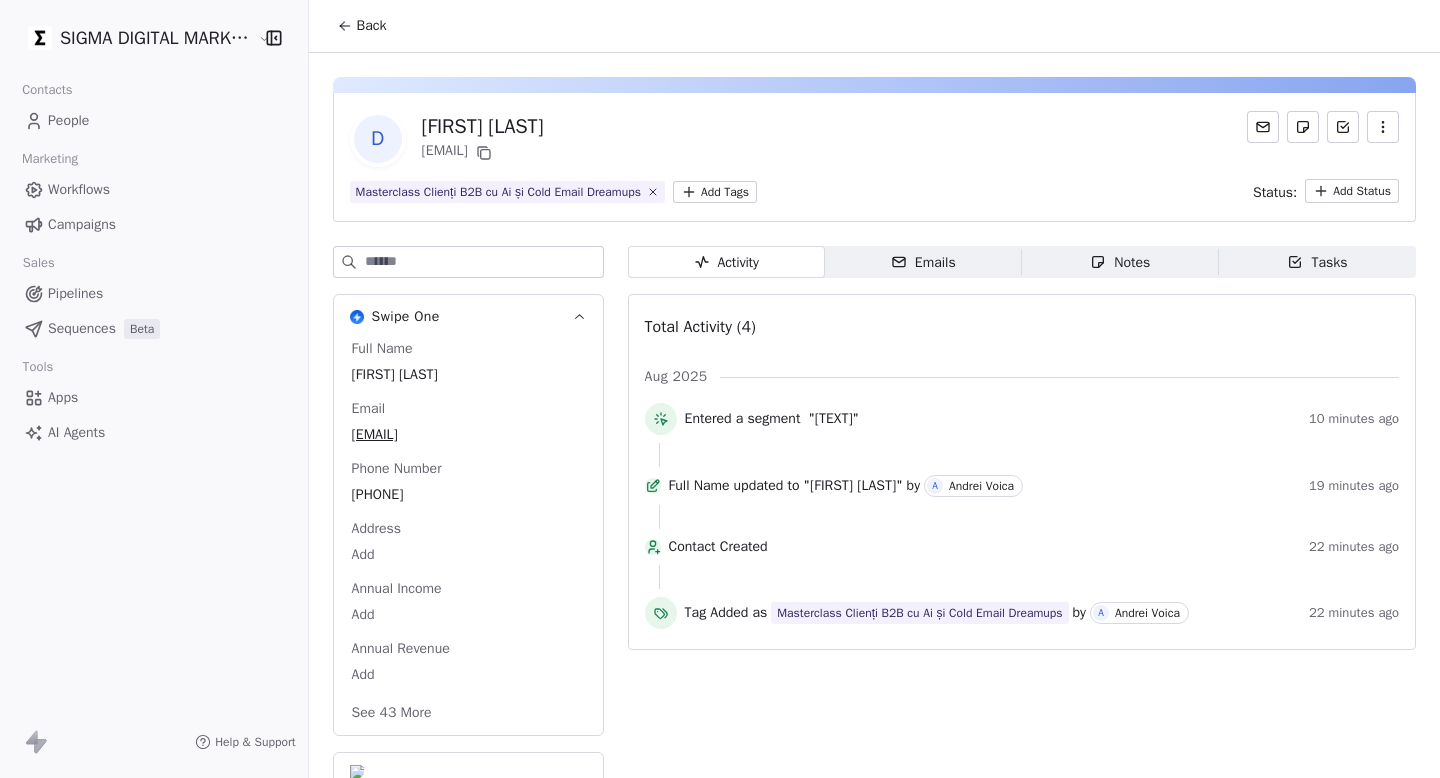 click 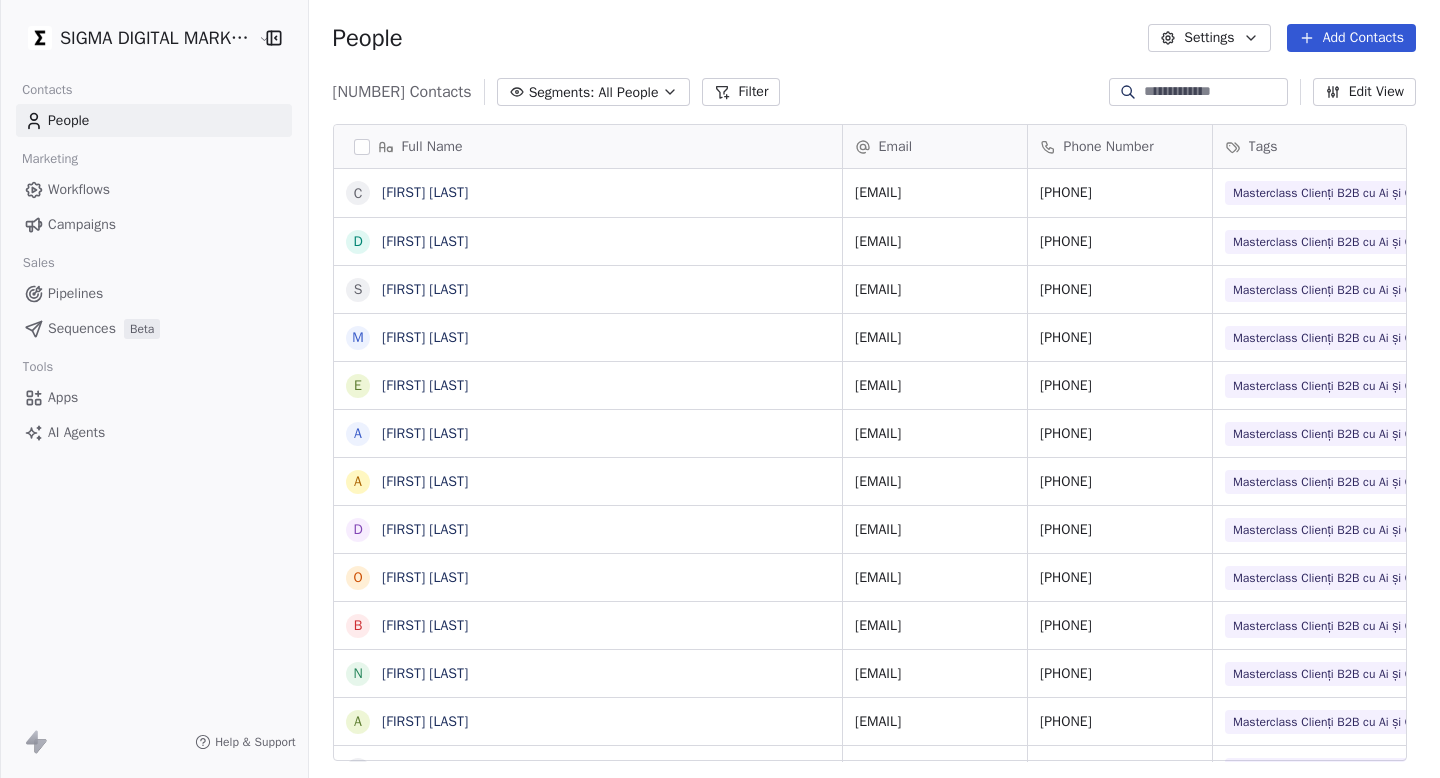 click at bounding box center [1214, 92] 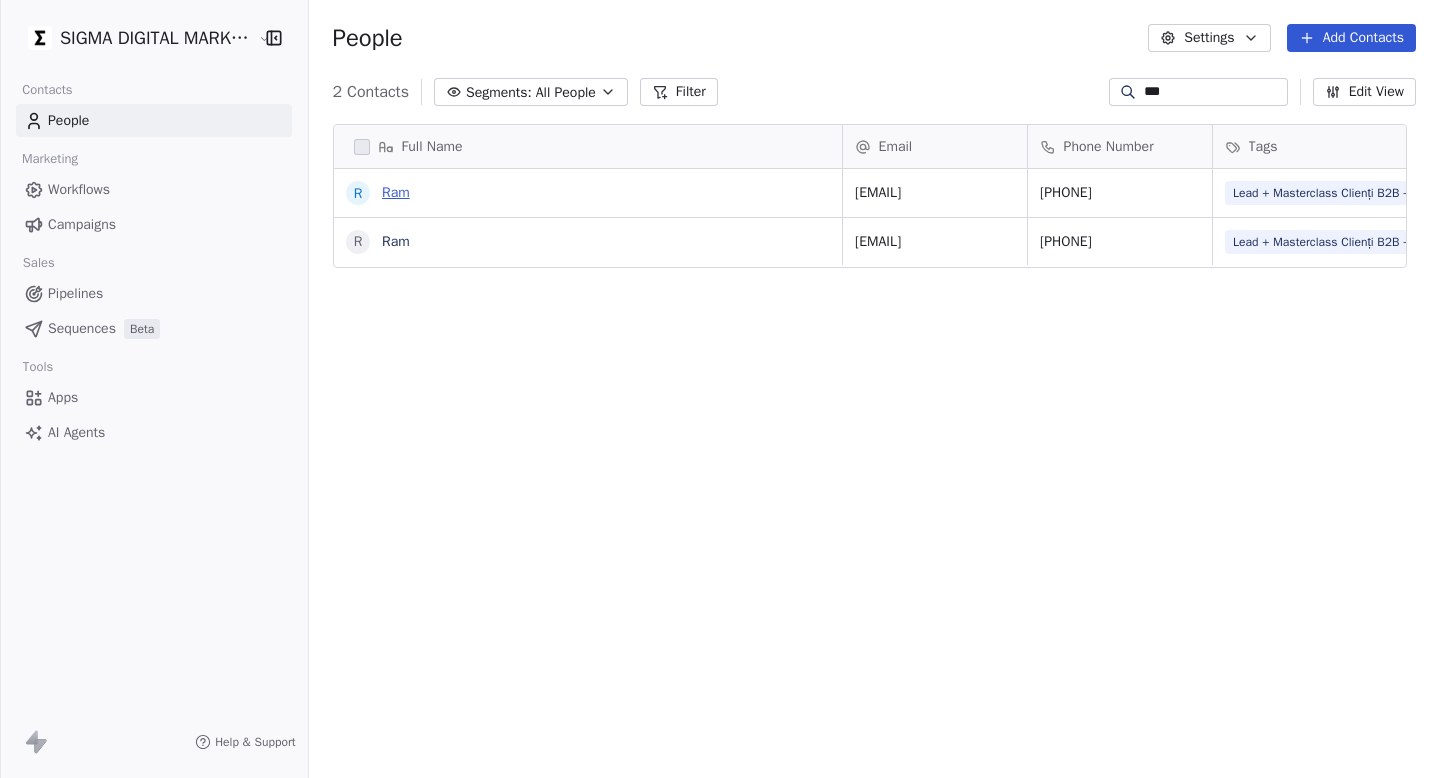 type on "***" 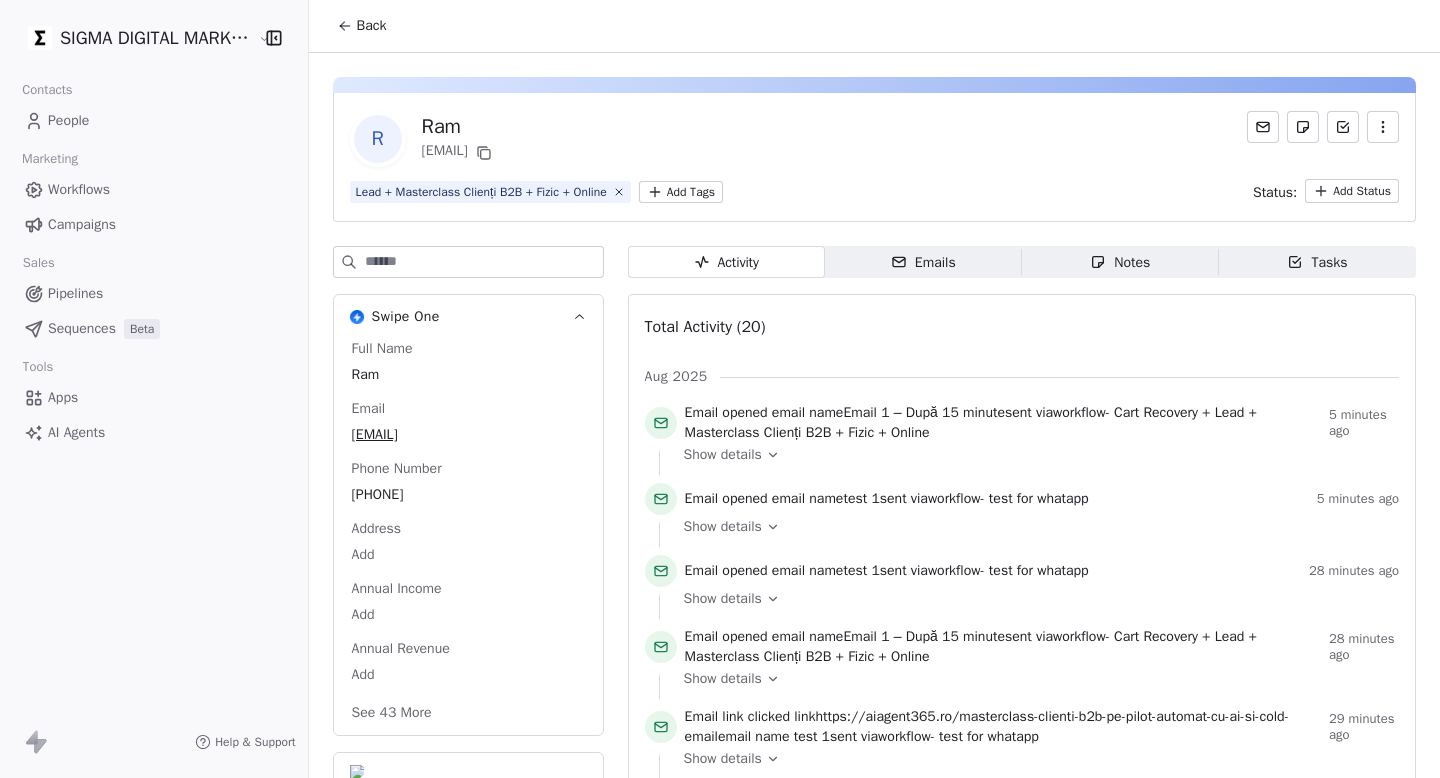click 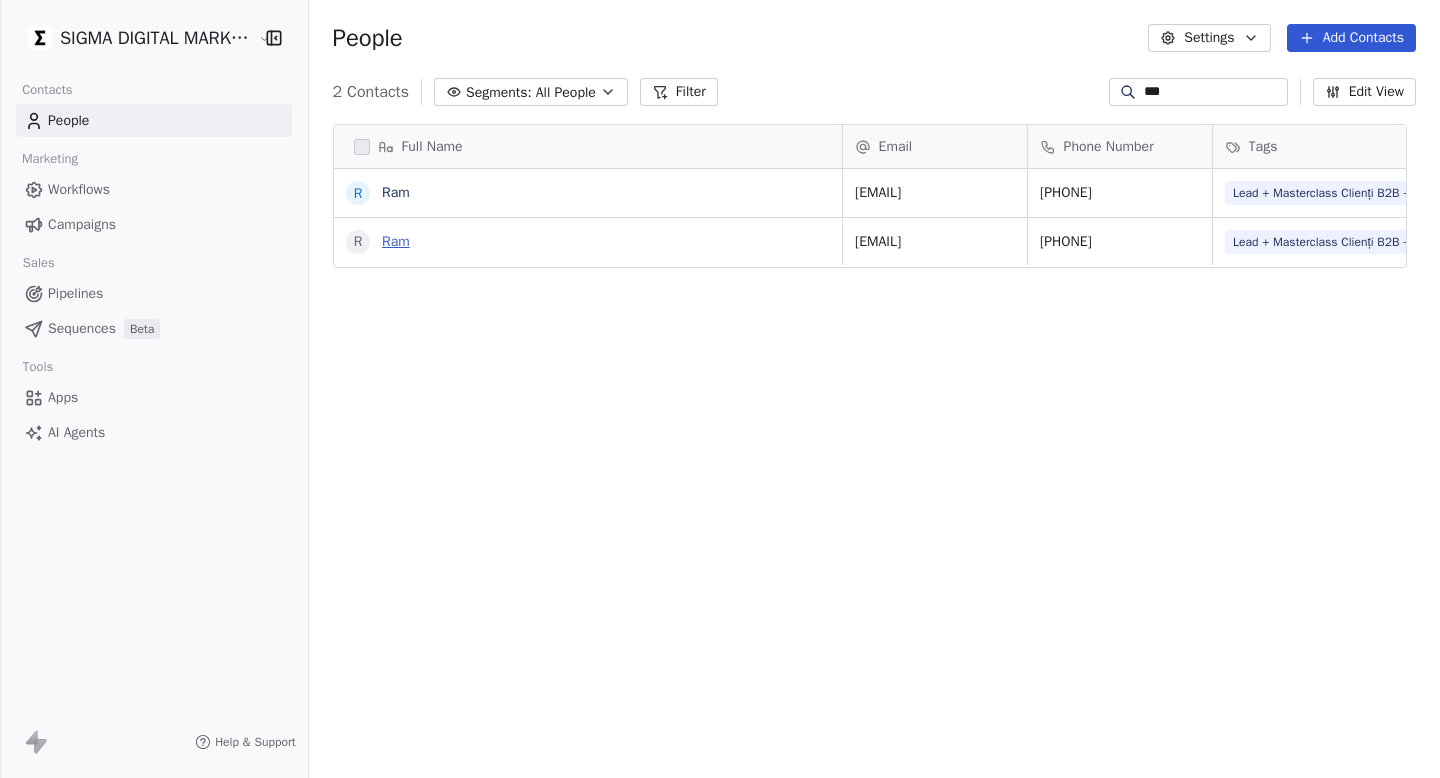 click on "Ram" at bounding box center [396, 241] 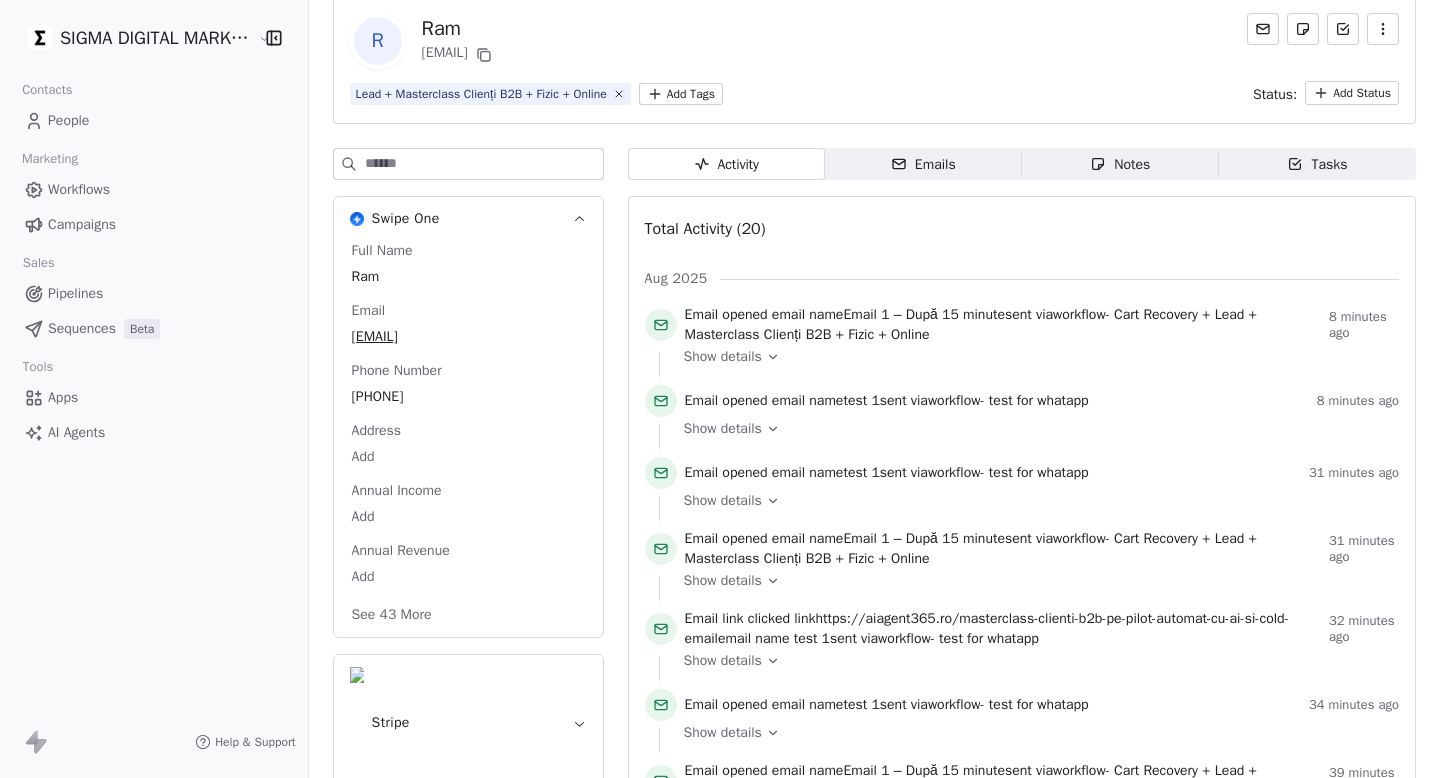 click on "People" at bounding box center [154, 120] 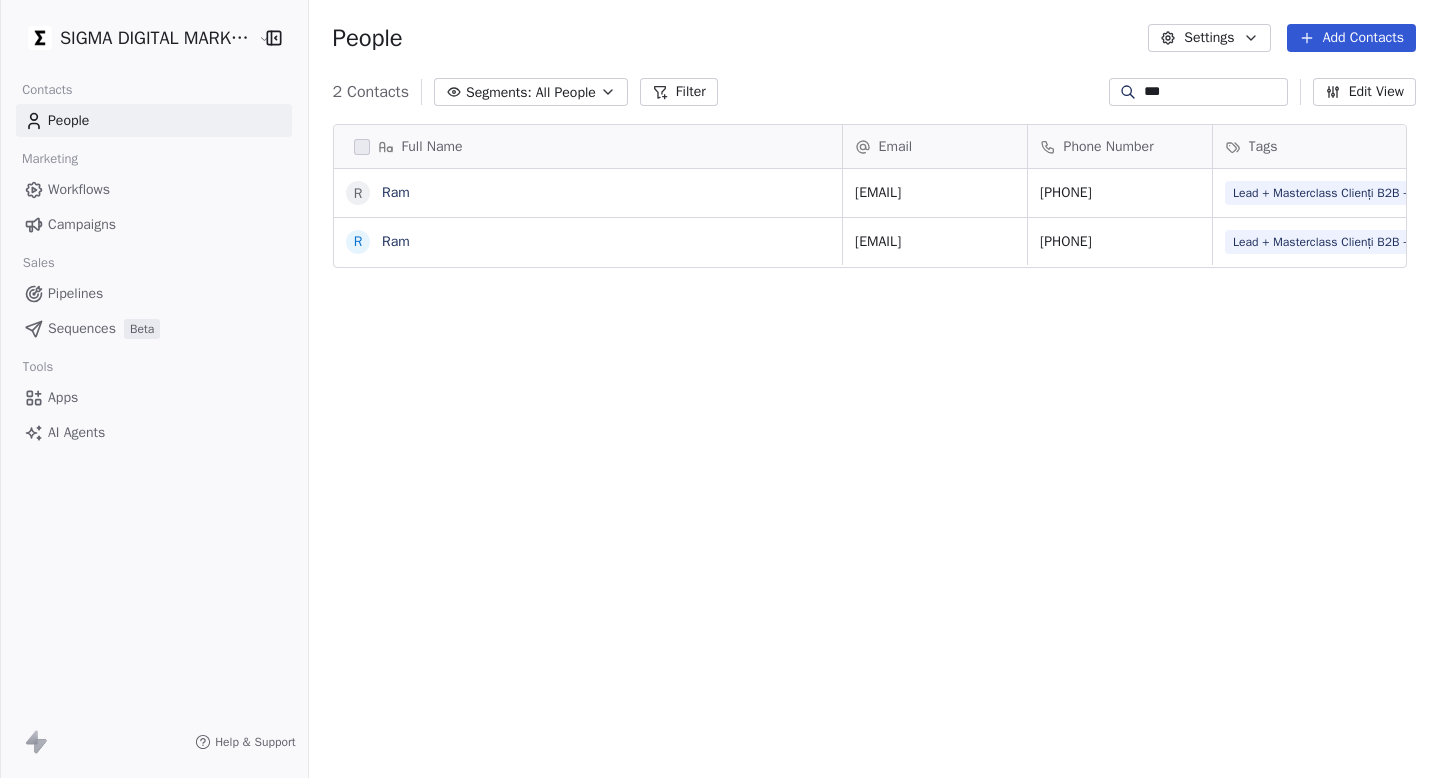 scroll, scrollTop: 0, scrollLeft: 0, axis: both 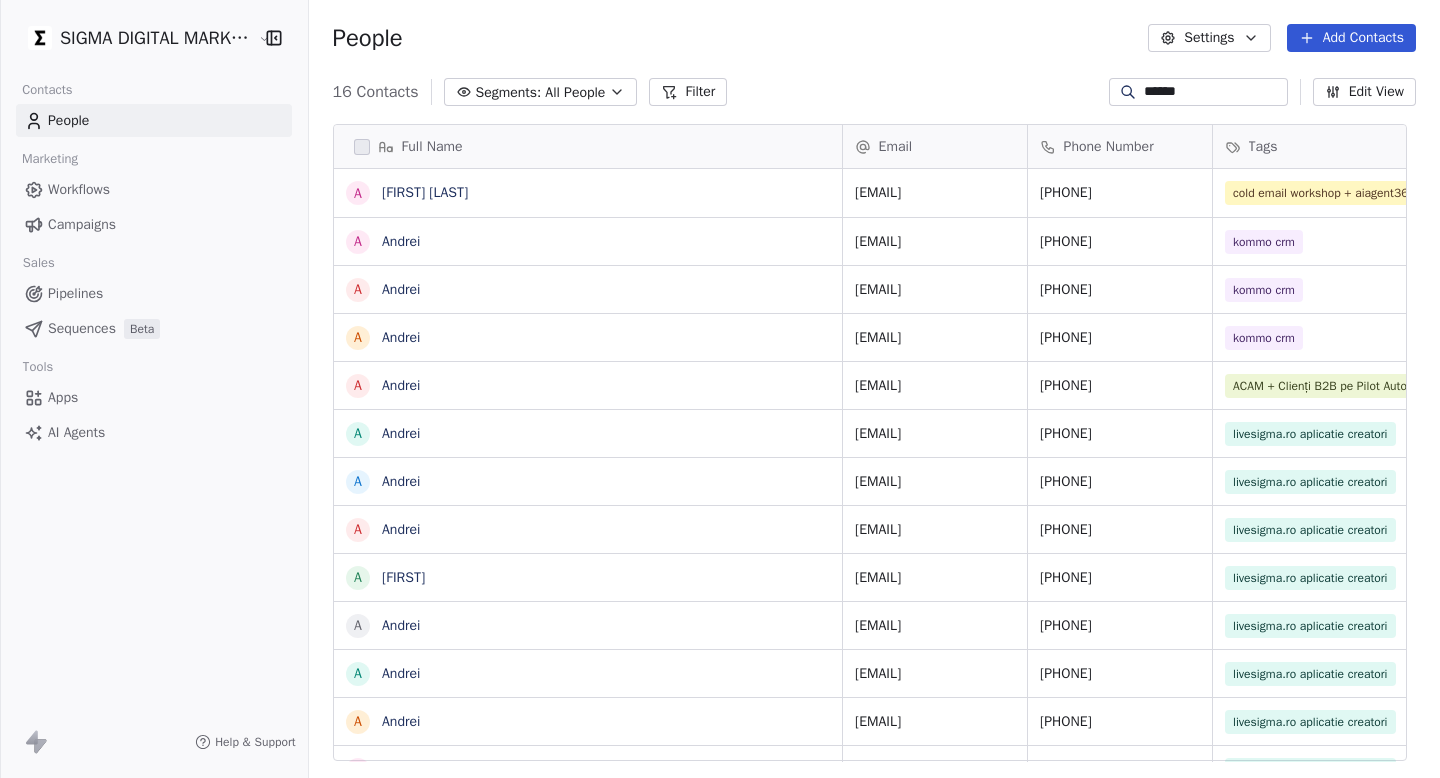 type on "******" 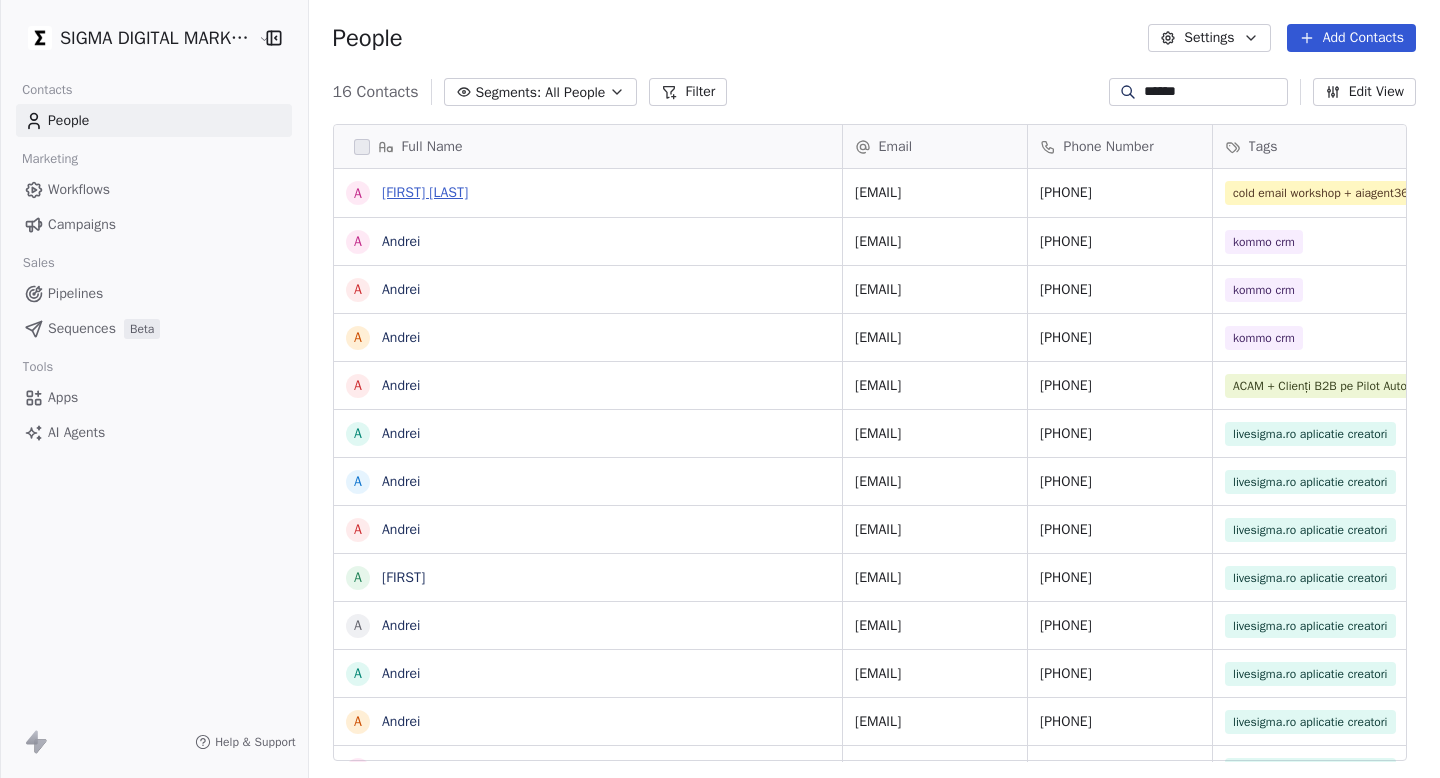 click on "[FIRST] [LAST]" at bounding box center (425, 192) 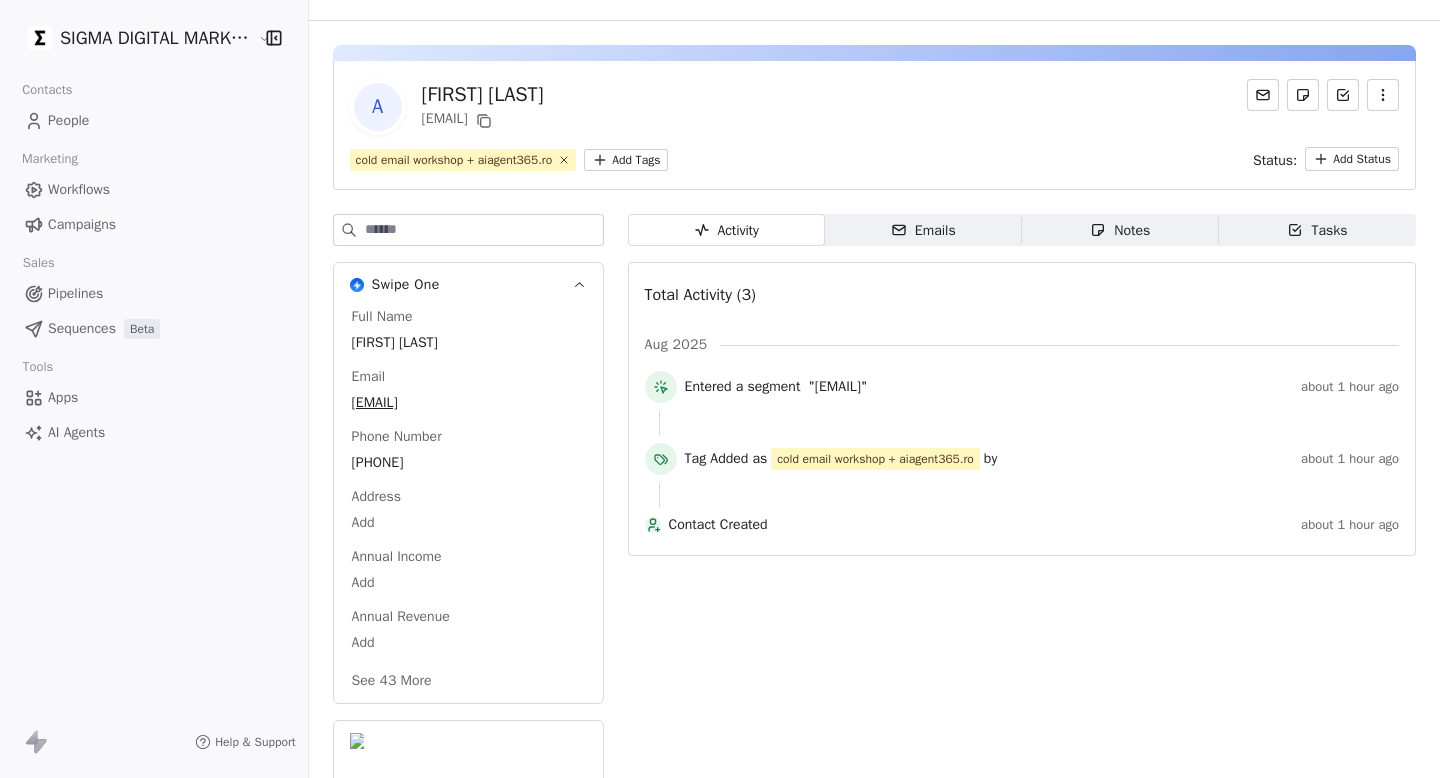 scroll, scrollTop: 0, scrollLeft: 0, axis: both 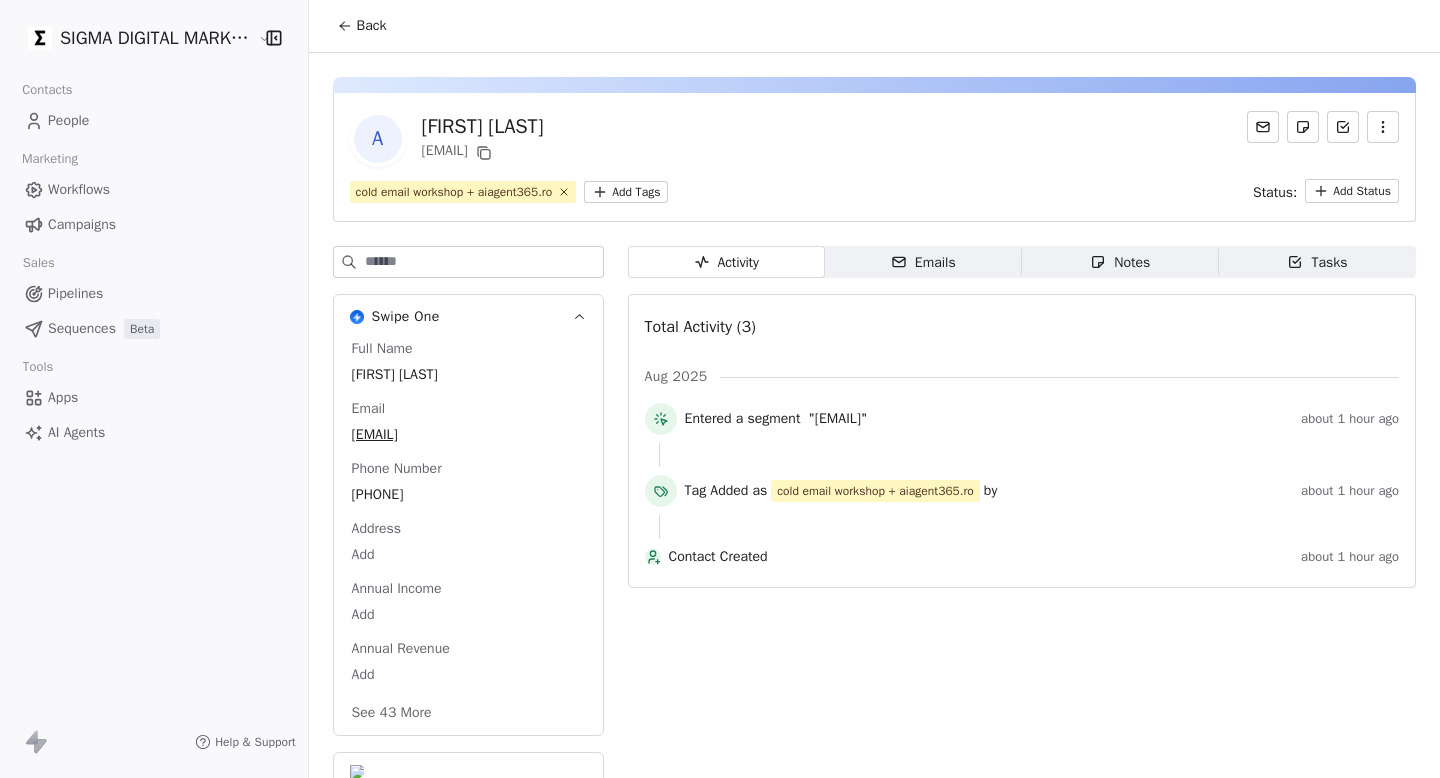 click on "Back" at bounding box center (362, 26) 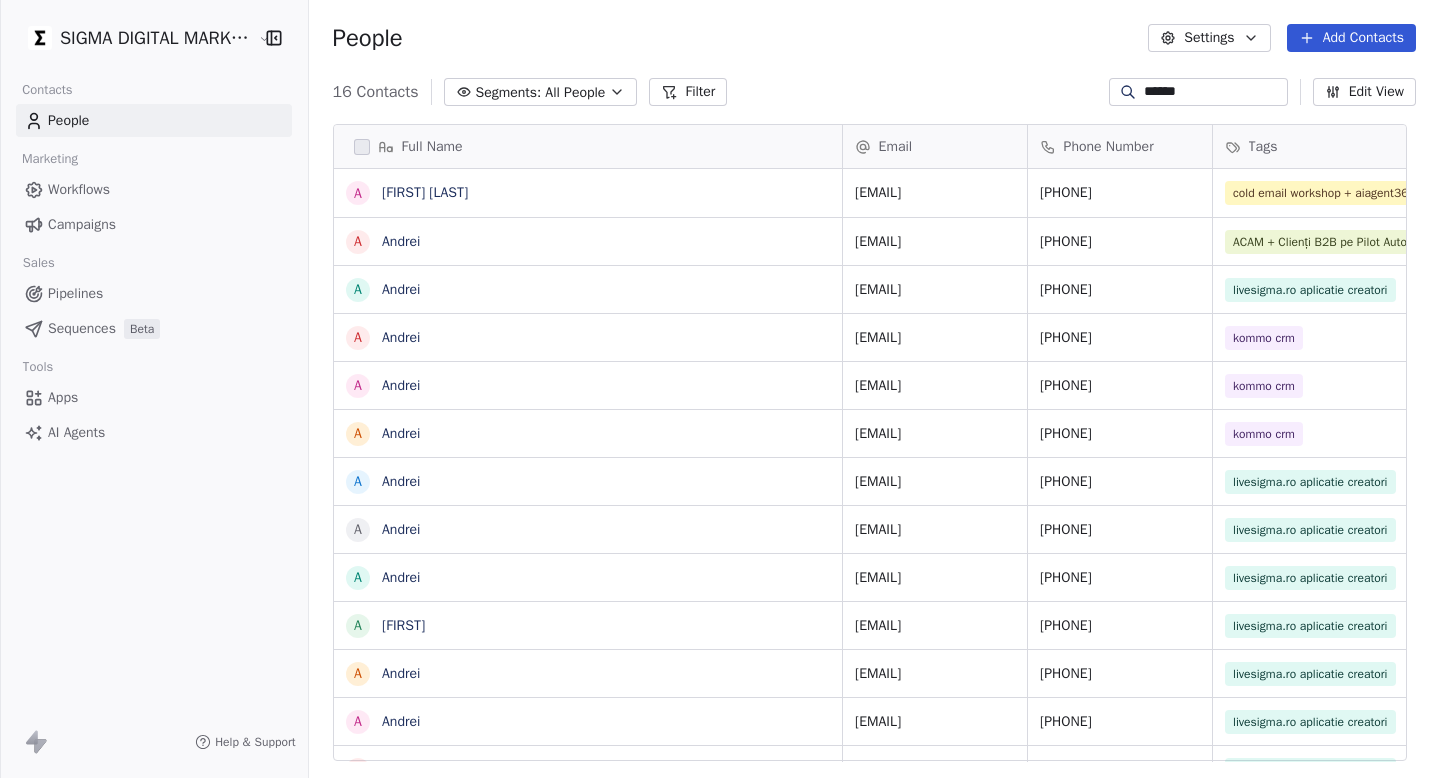 scroll, scrollTop: 1, scrollLeft: 1, axis: both 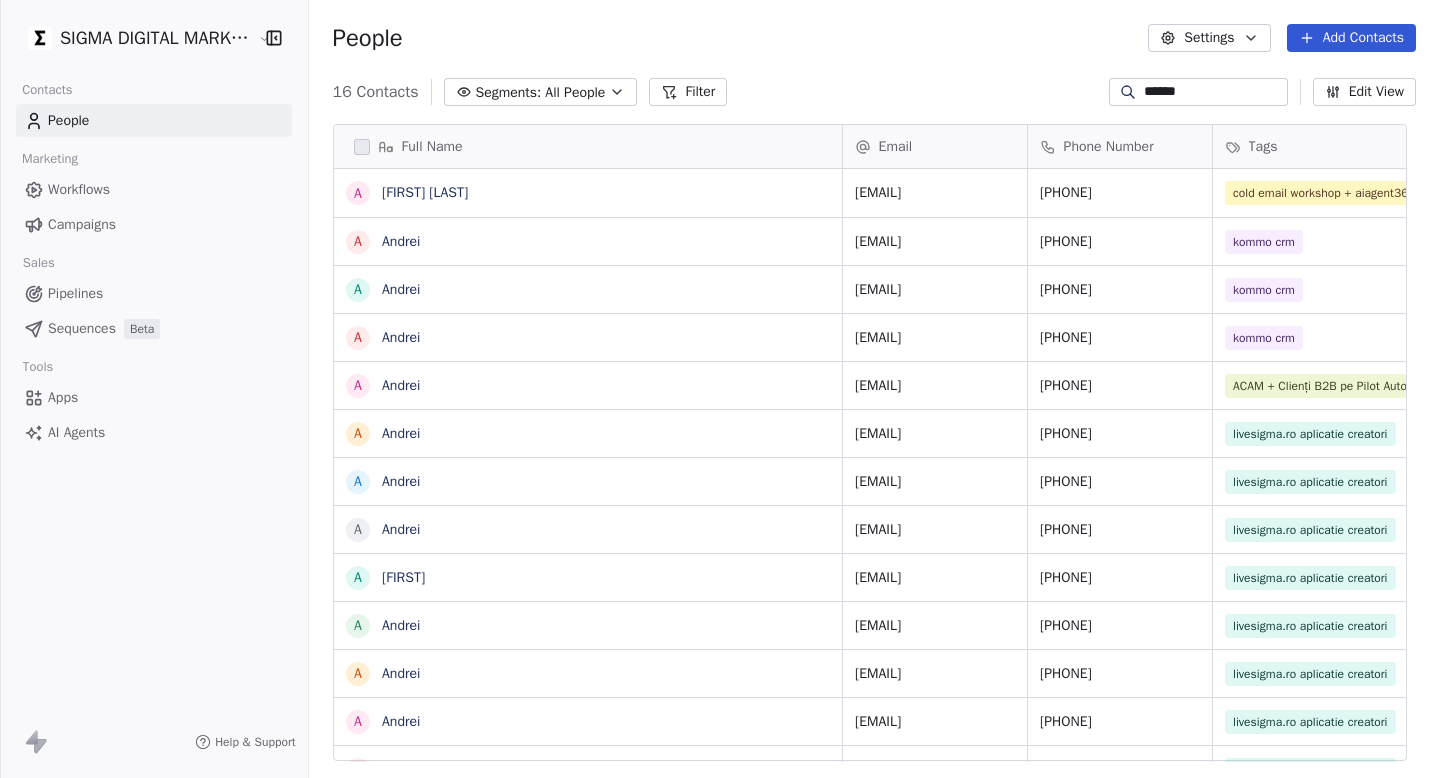 click on "******" at bounding box center [1198, 92] 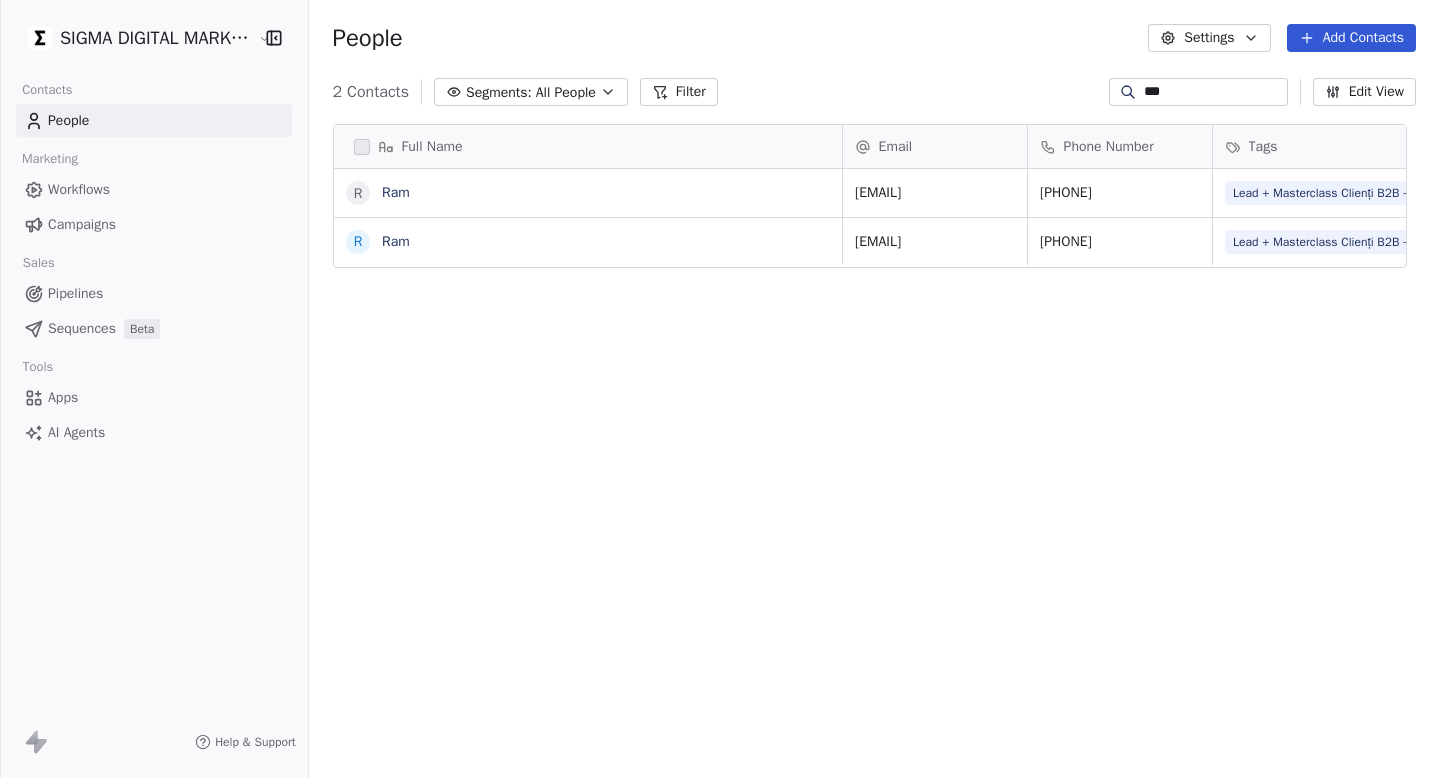 type on "***" 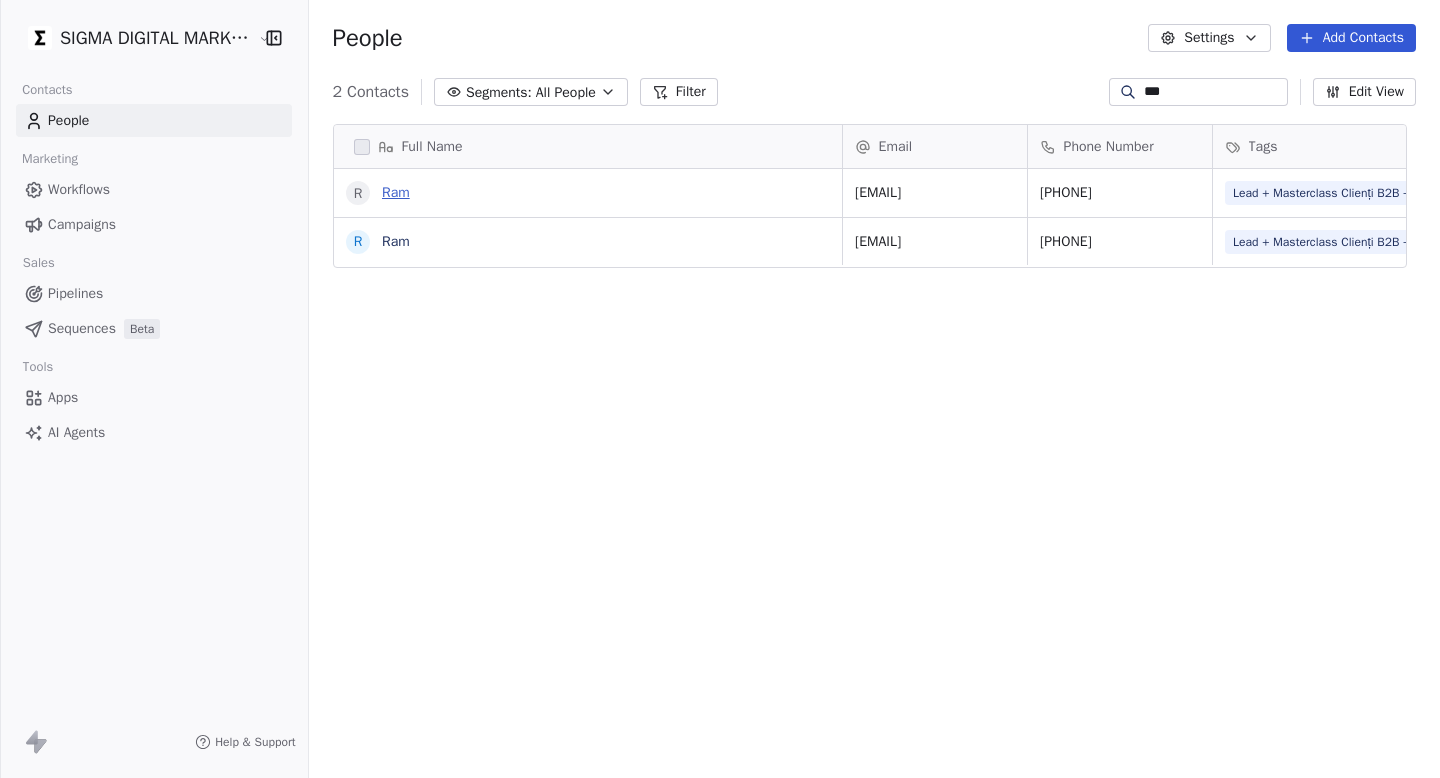 click on "Ram" at bounding box center [396, 192] 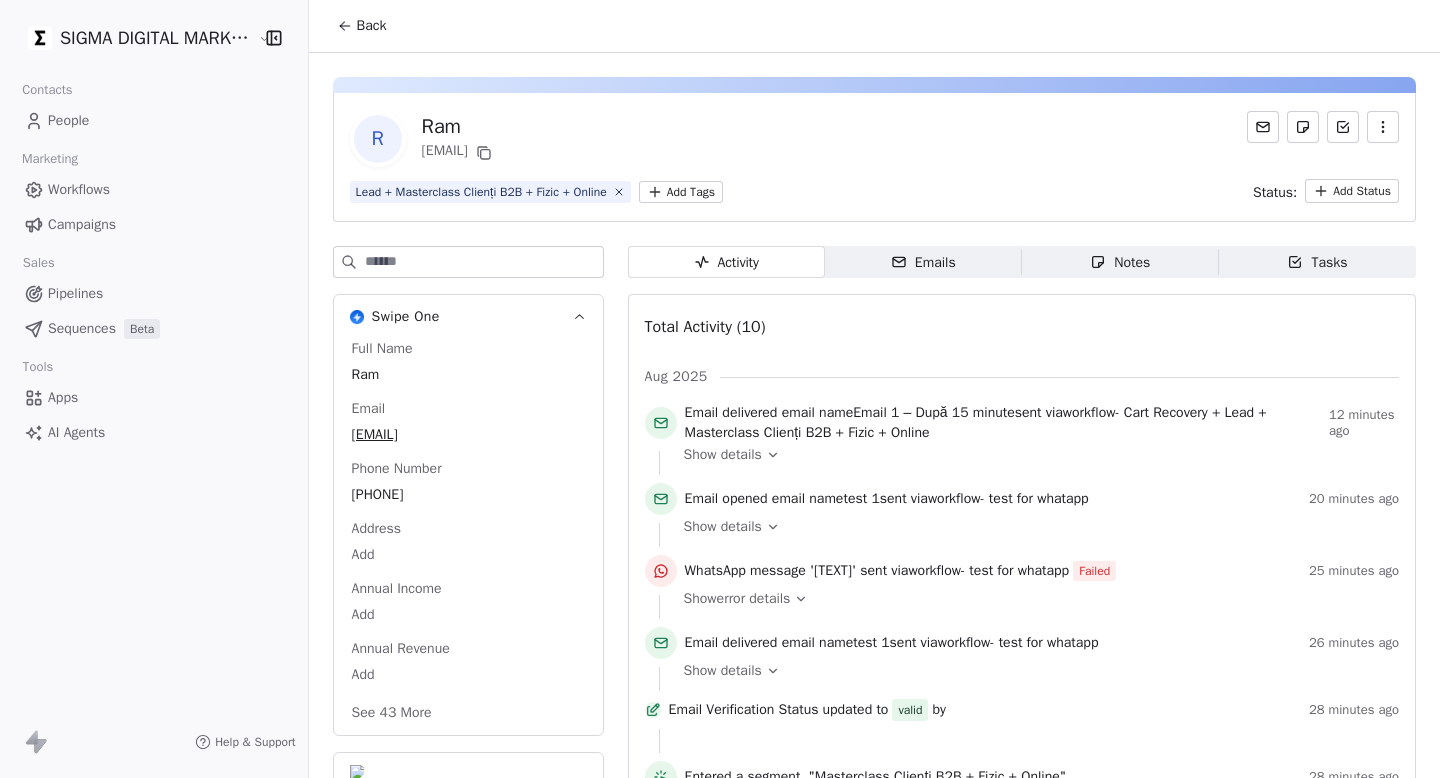 click on "Lead + Masterclass Clienți B2B + Fizic + Online  Add Tags Status:   Add Status" at bounding box center [874, 191] 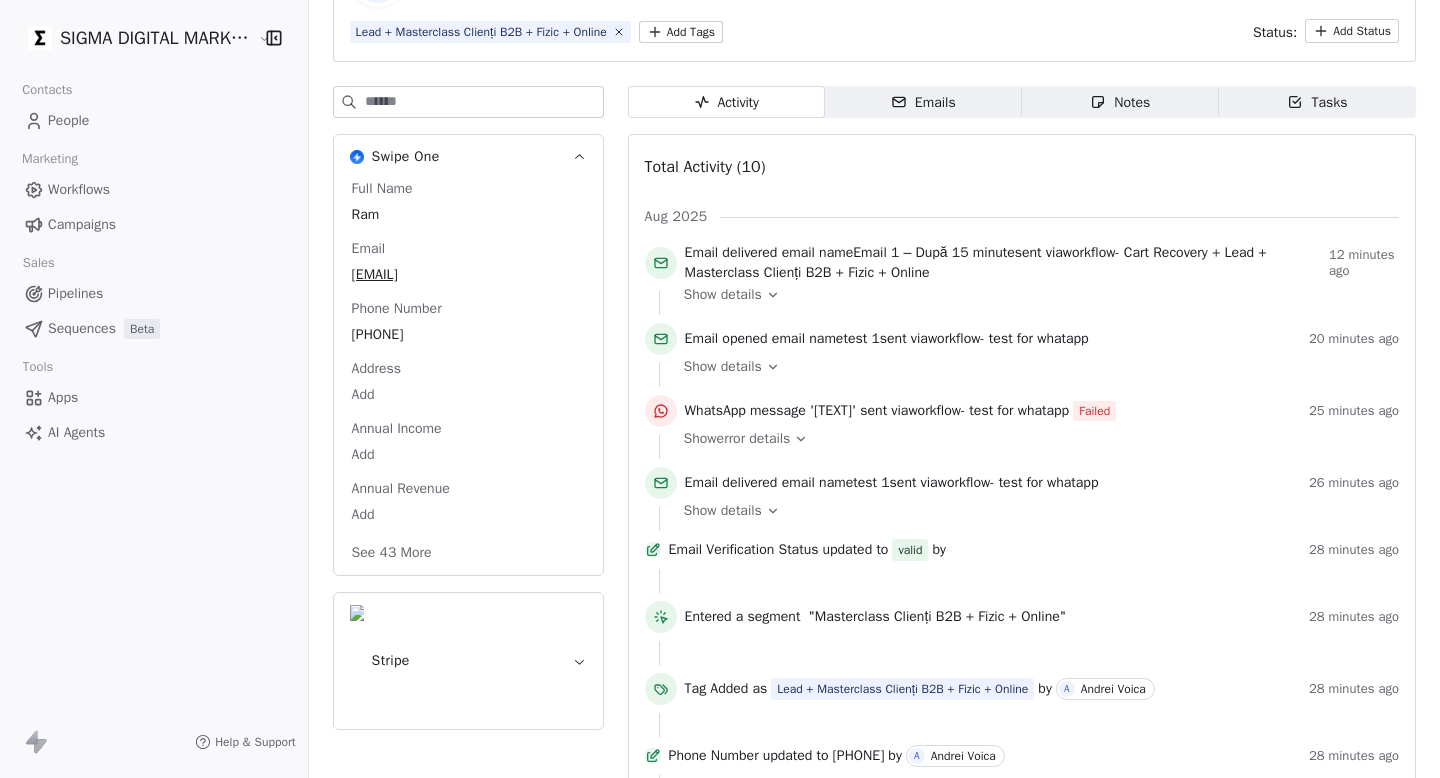 click on "Show  error details" at bounding box center (737, 439) 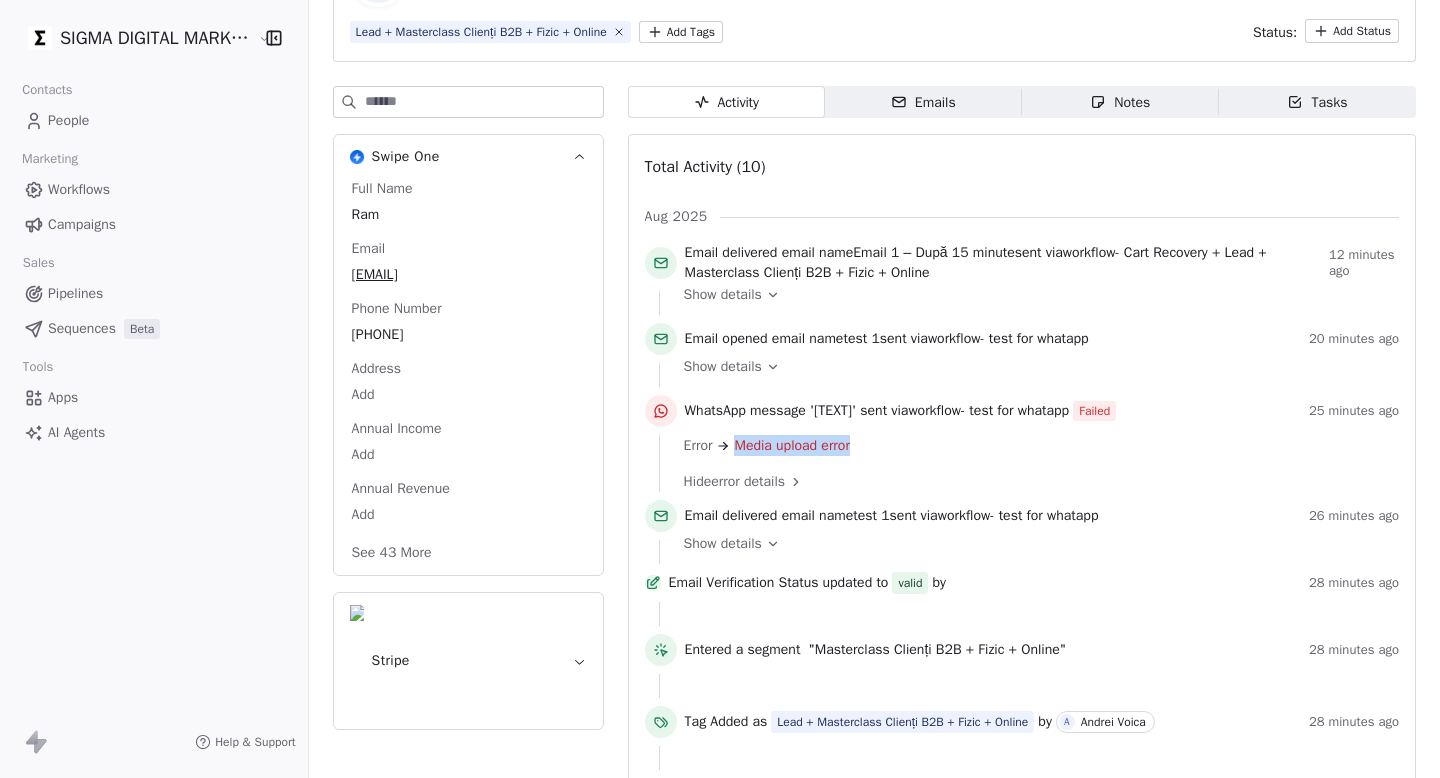 drag, startPoint x: 749, startPoint y: 478, endPoint x: 879, endPoint y: 473, distance: 130.09612 